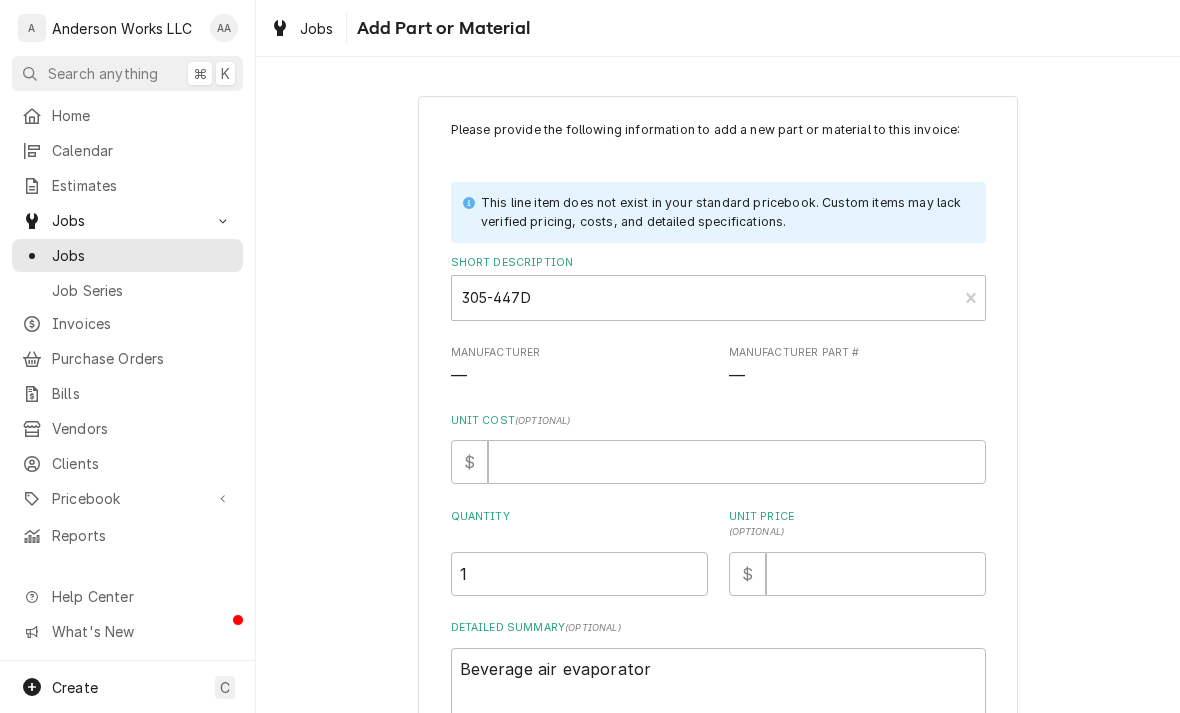scroll, scrollTop: 0, scrollLeft: 0, axis: both 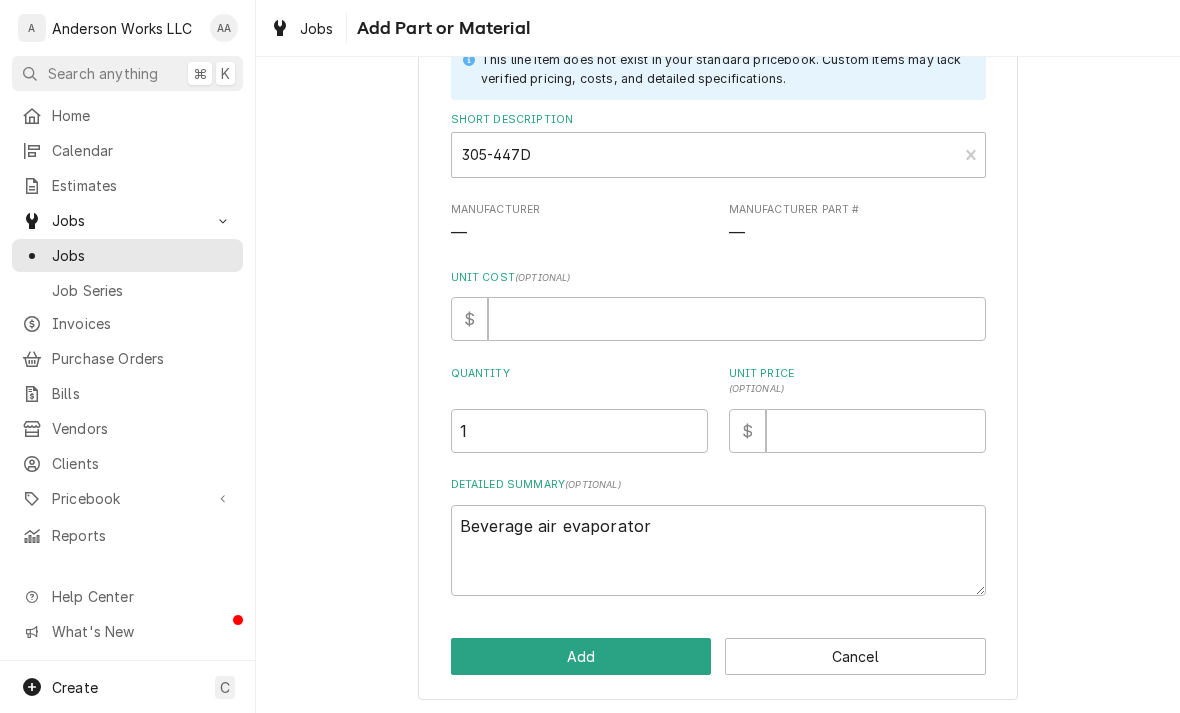 click on "Add" at bounding box center [581, 656] 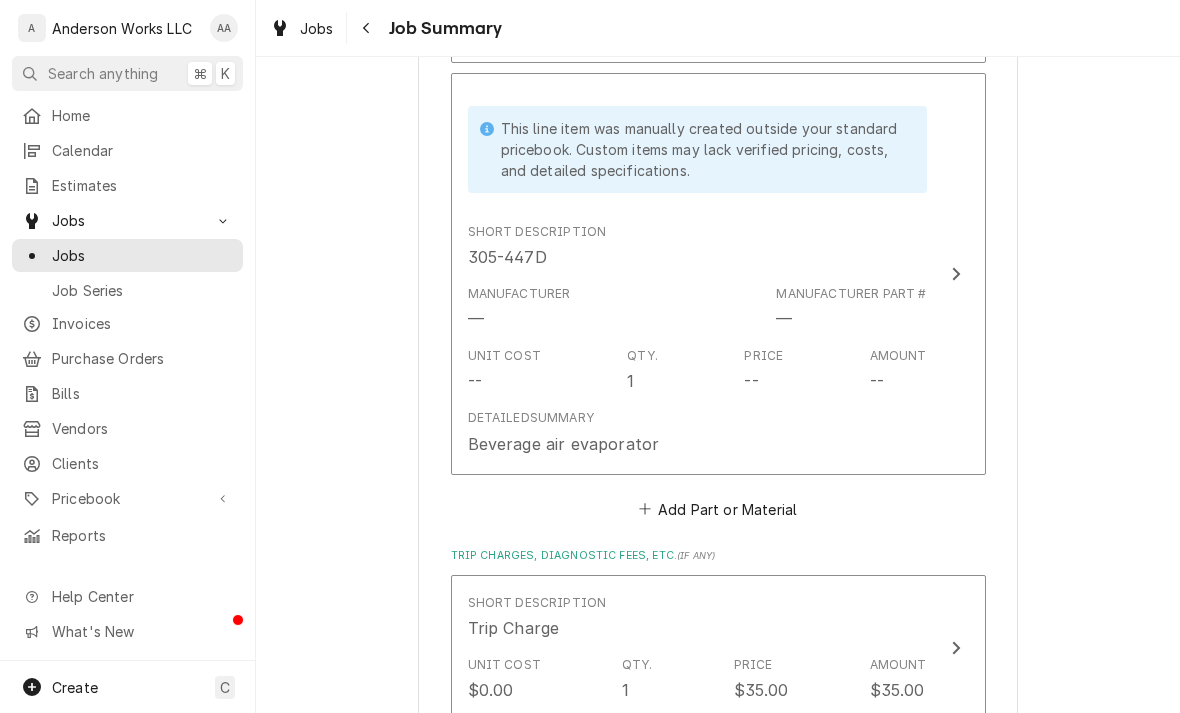 scroll, scrollTop: 2352, scrollLeft: 0, axis: vertical 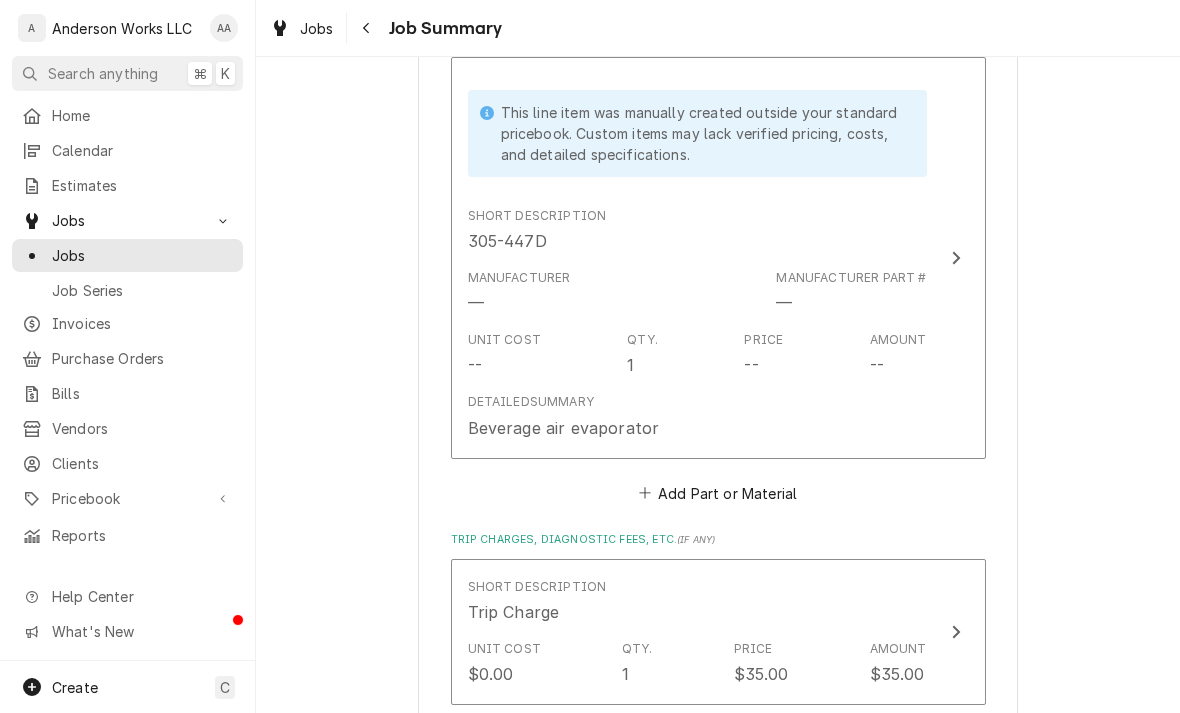 click on "Add Part or Material" at bounding box center [717, 493] 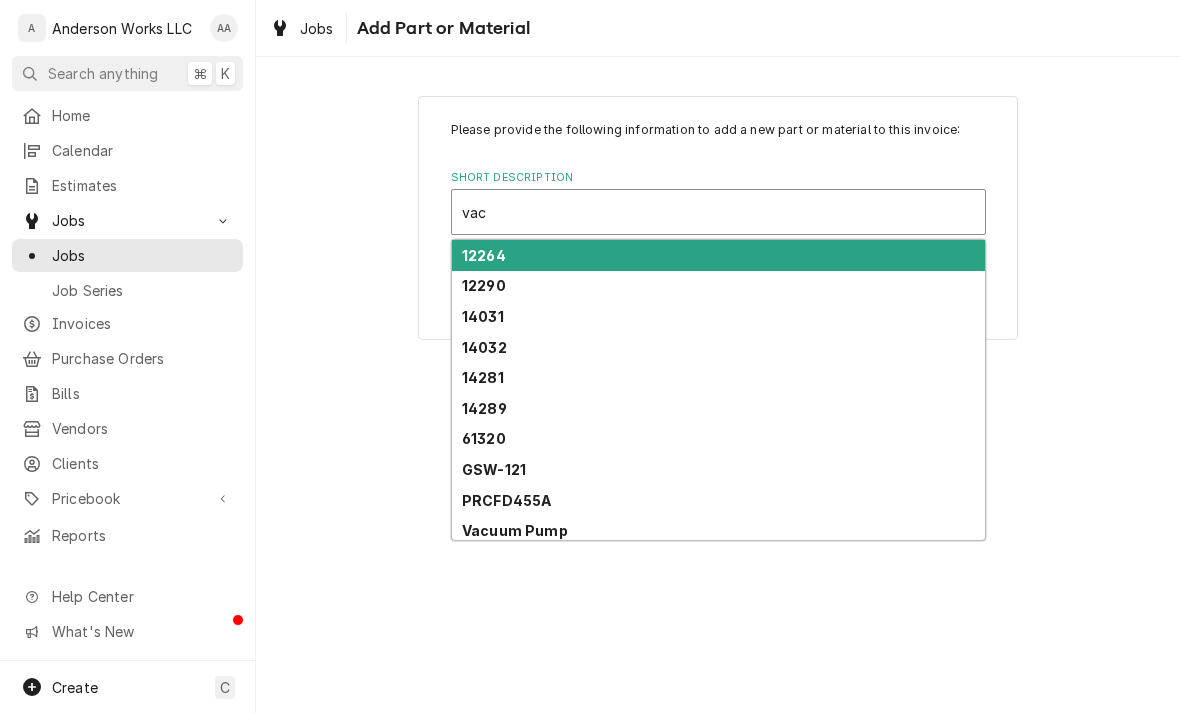 click on "Vacuum Pump" at bounding box center [515, 530] 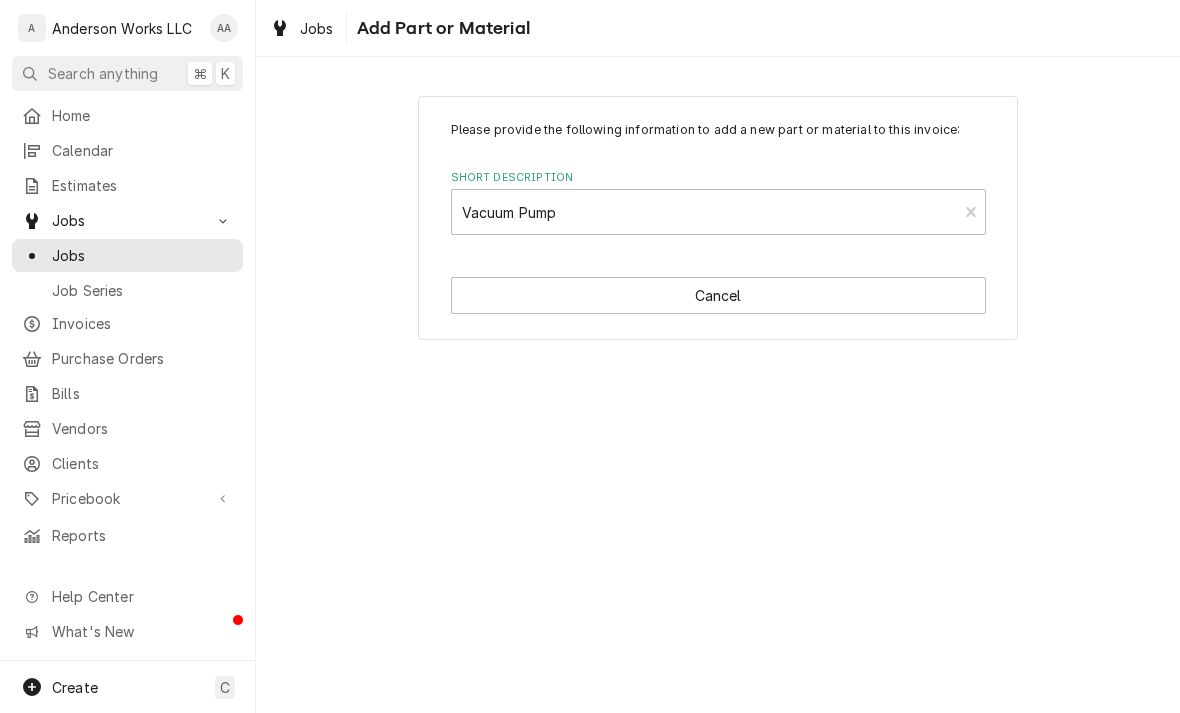 type on "x" 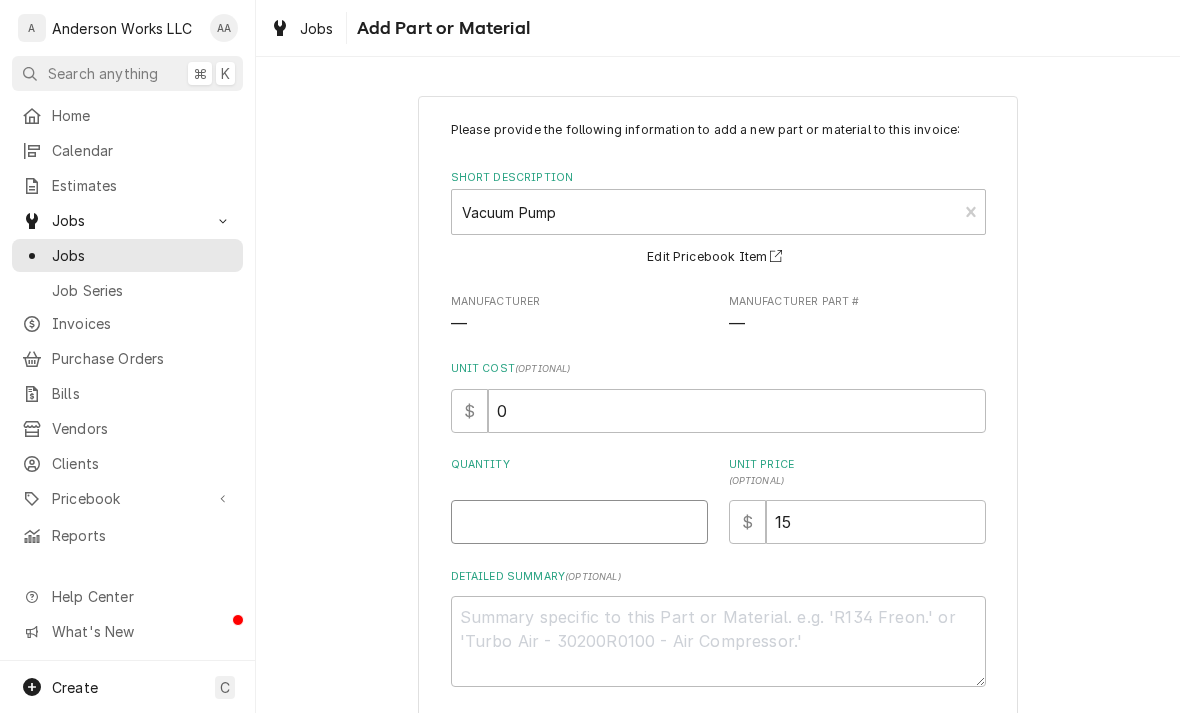 click on "Quantity" at bounding box center (579, 522) 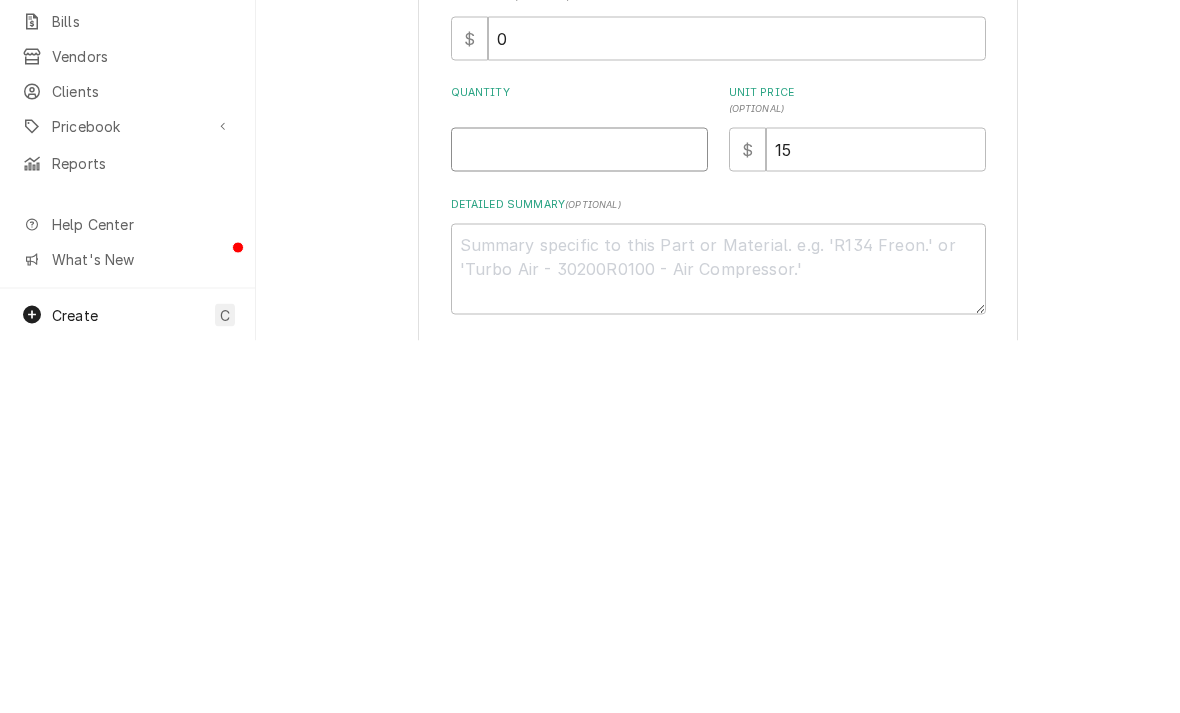 type on "1" 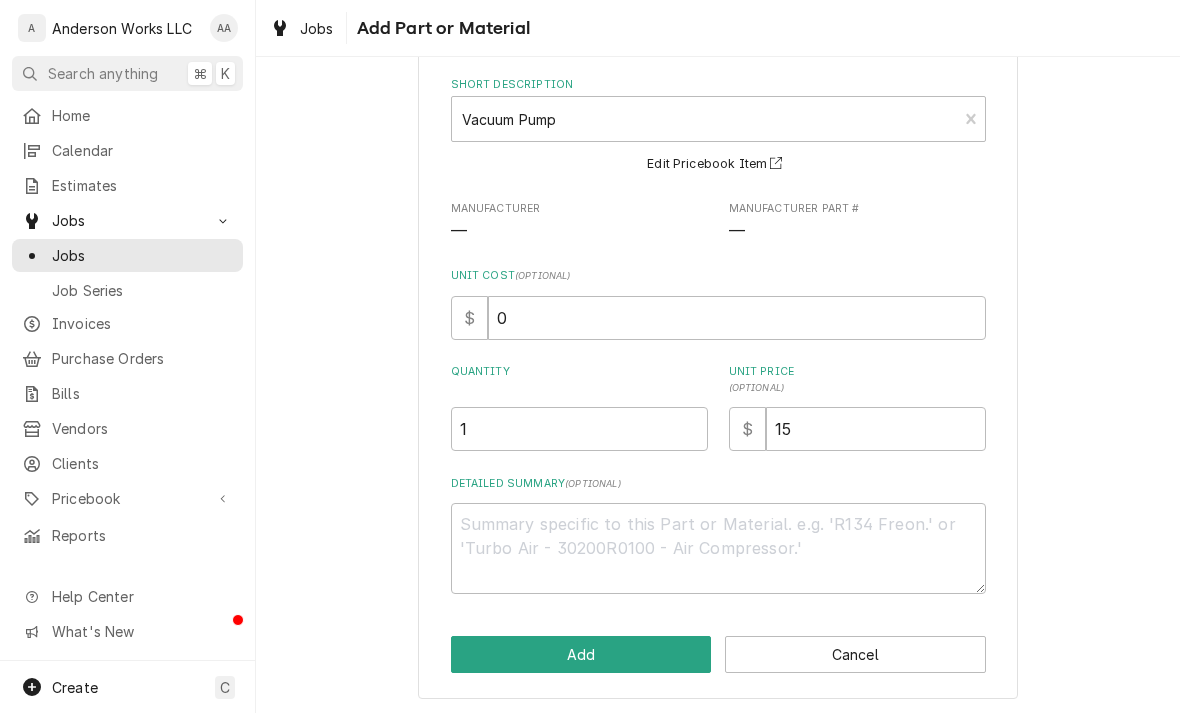 scroll, scrollTop: 92, scrollLeft: 0, axis: vertical 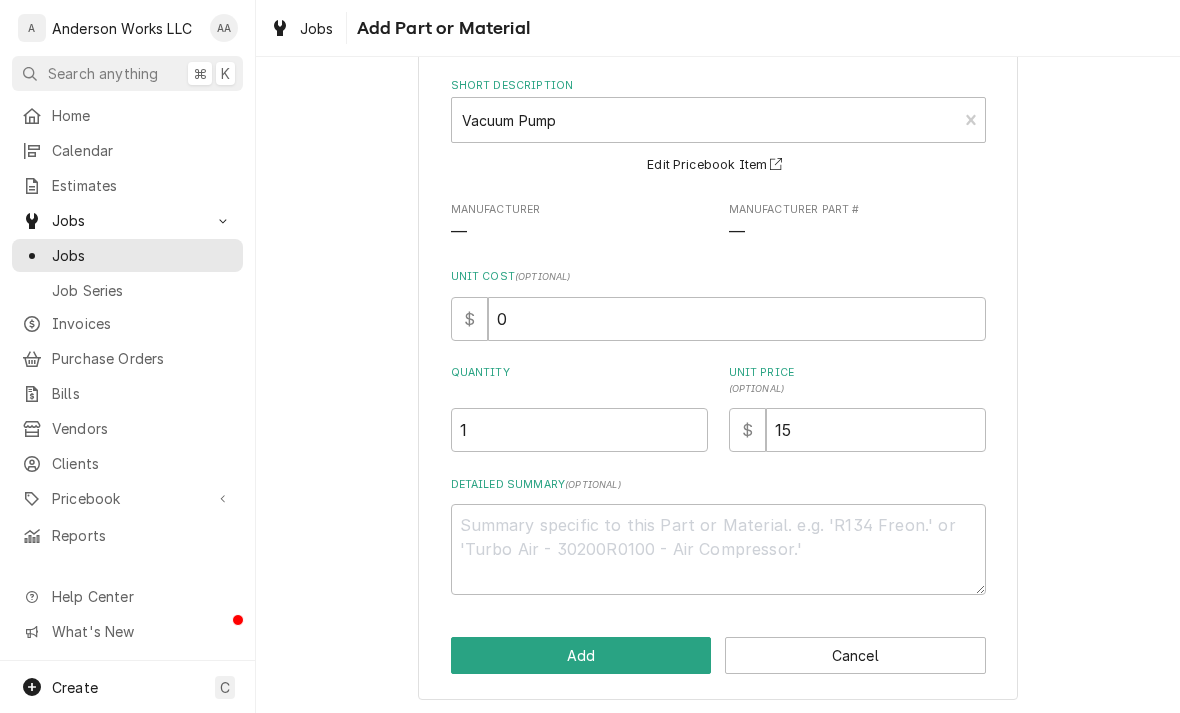 click on "Add" at bounding box center [581, 655] 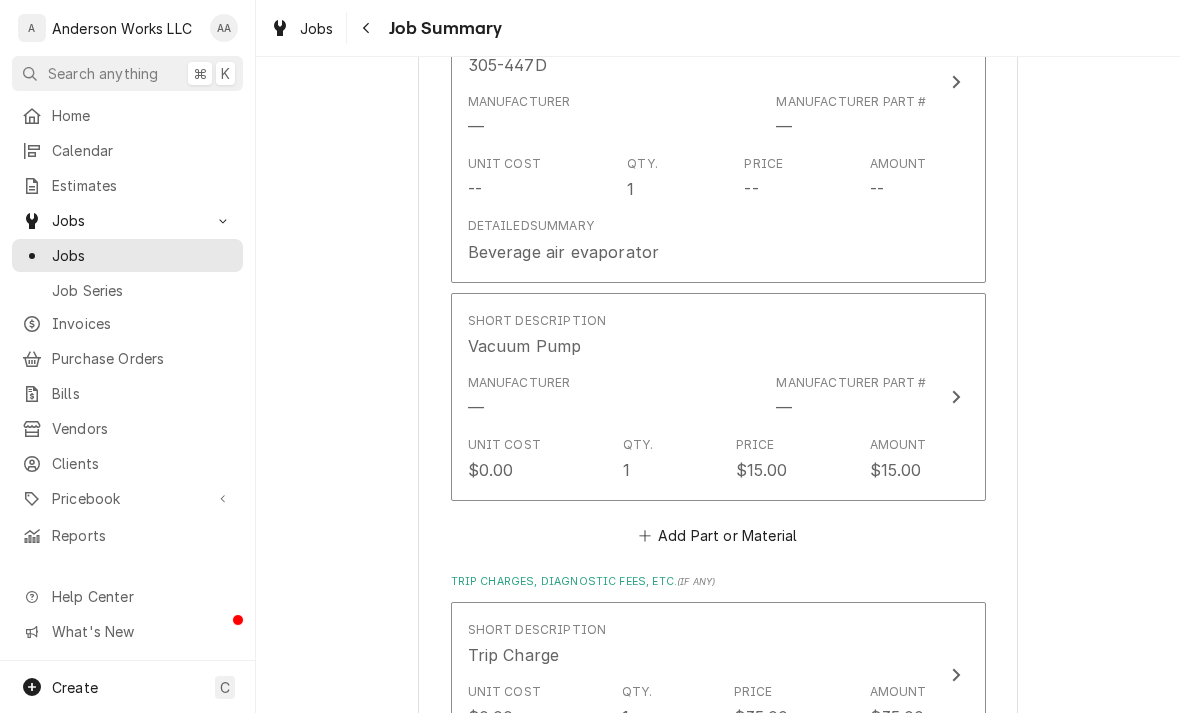 scroll, scrollTop: 2529, scrollLeft: 0, axis: vertical 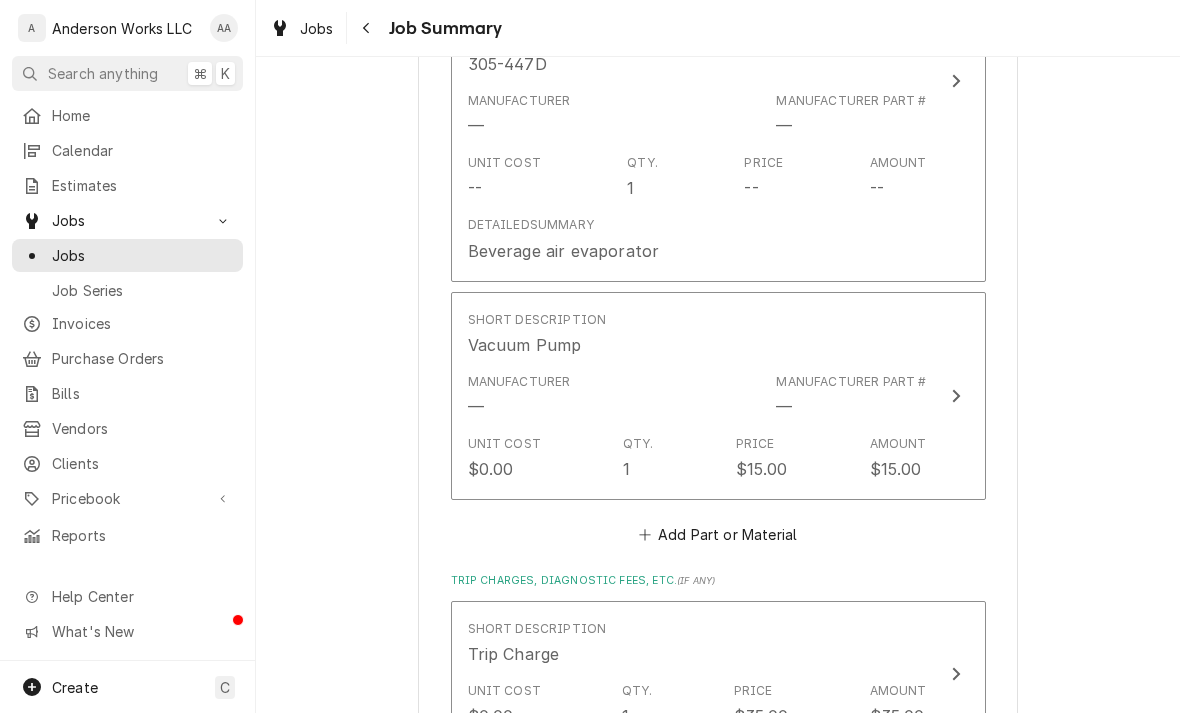 click on "Add Part or Material" at bounding box center (717, 535) 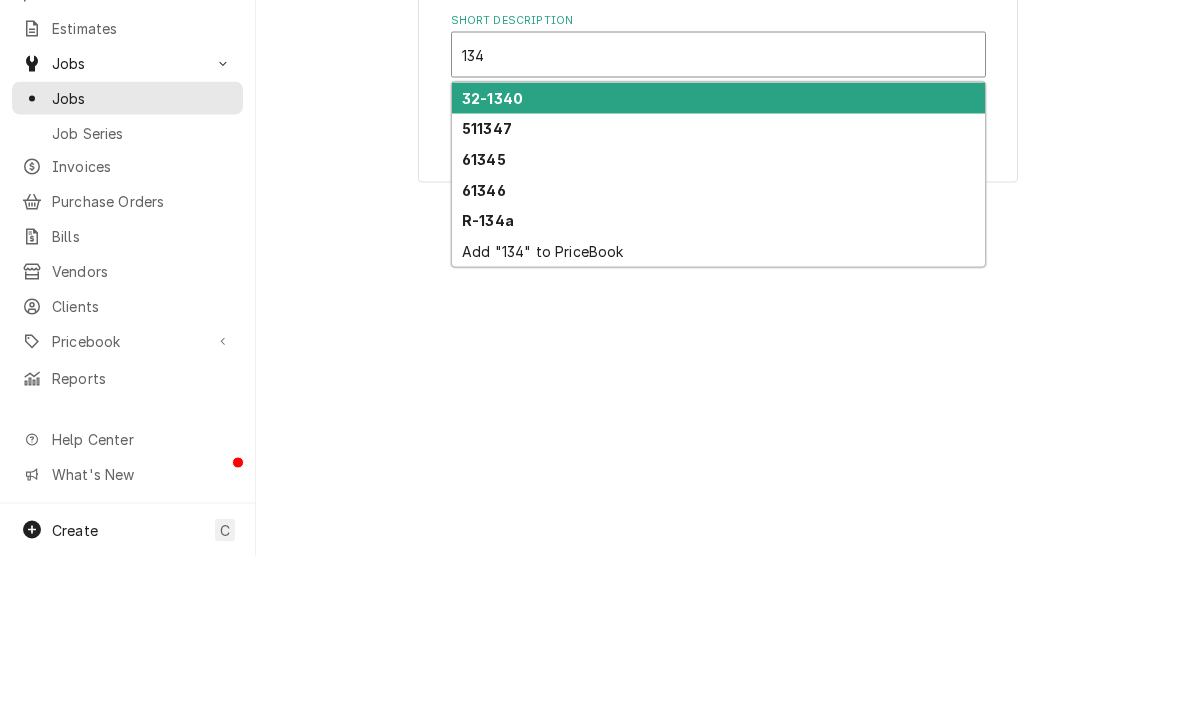 click on "R-134a" at bounding box center [488, 377] 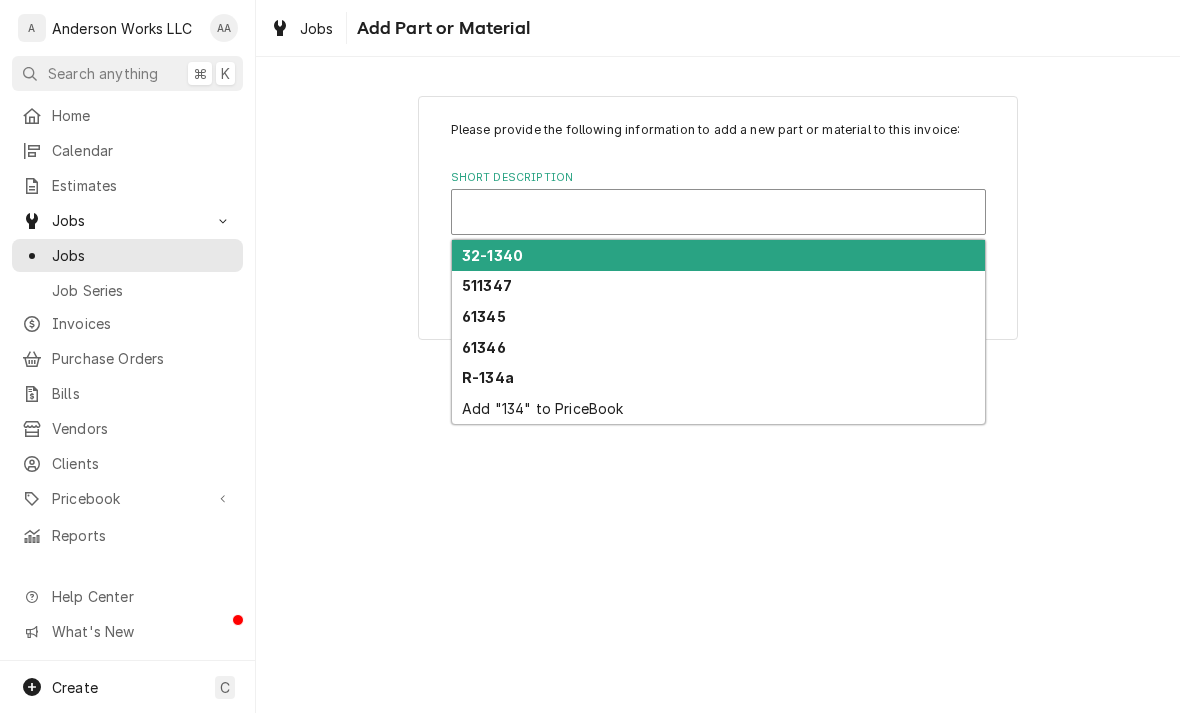 type on "x" 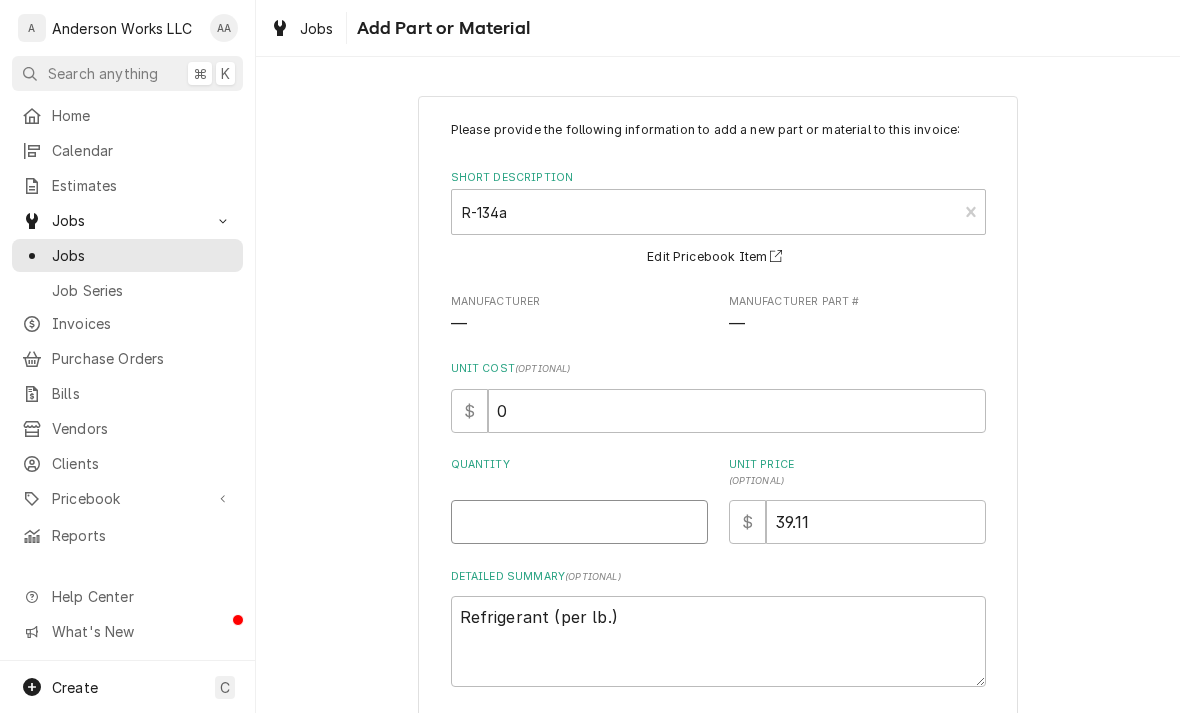 click on "Quantity" at bounding box center [579, 522] 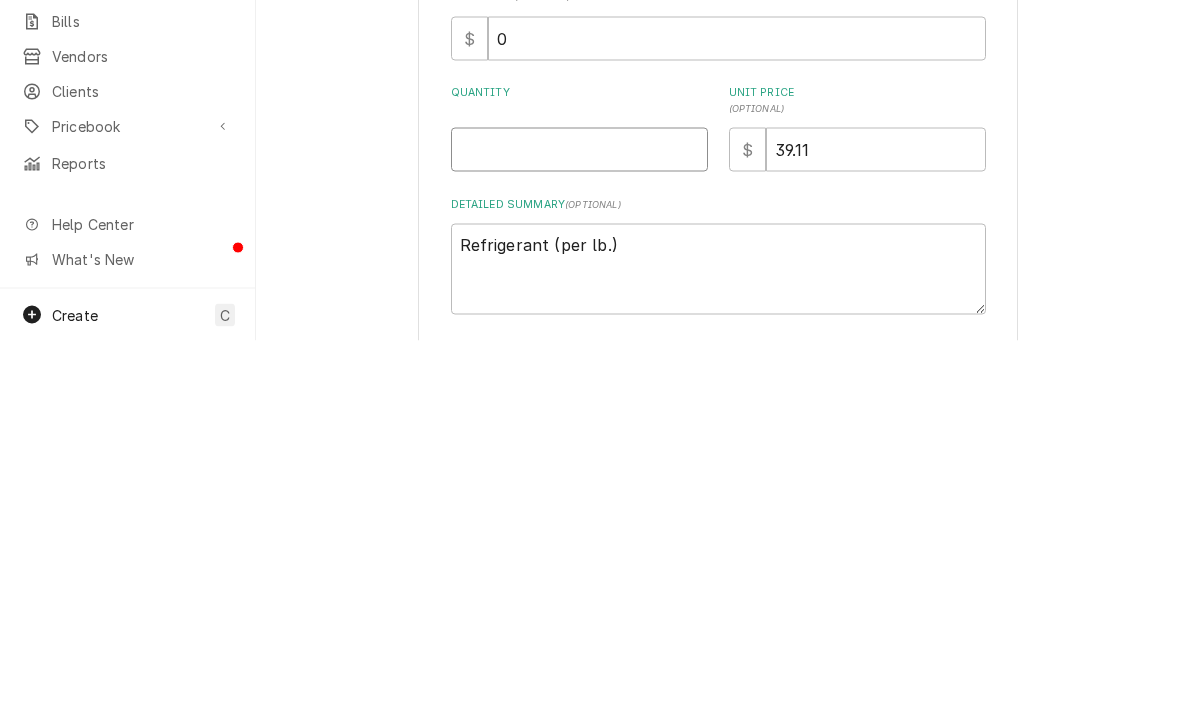 type on "1" 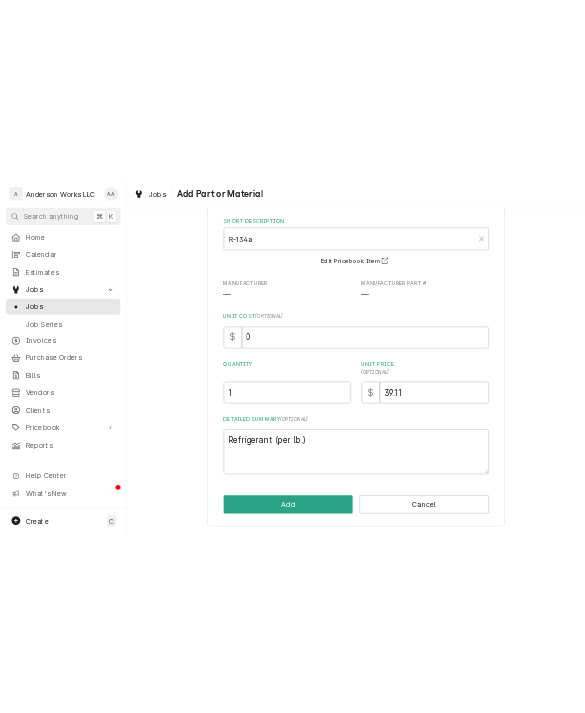 scroll, scrollTop: 2529, scrollLeft: 0, axis: vertical 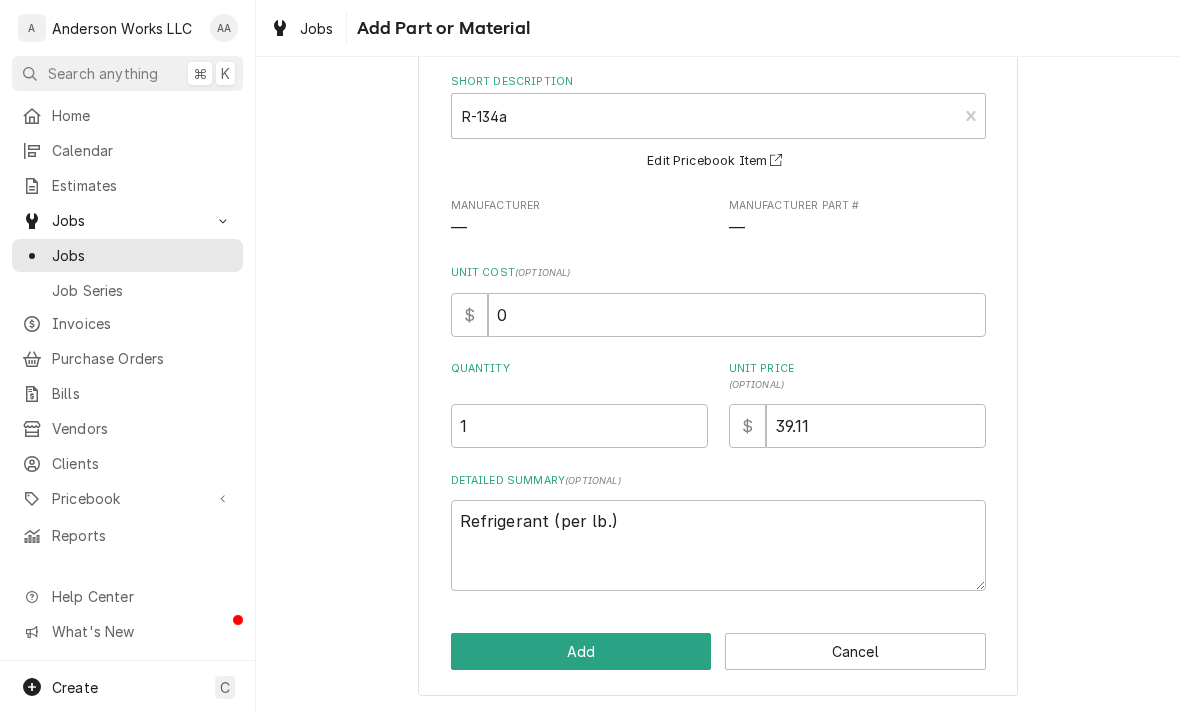 click on "Add" at bounding box center [581, 651] 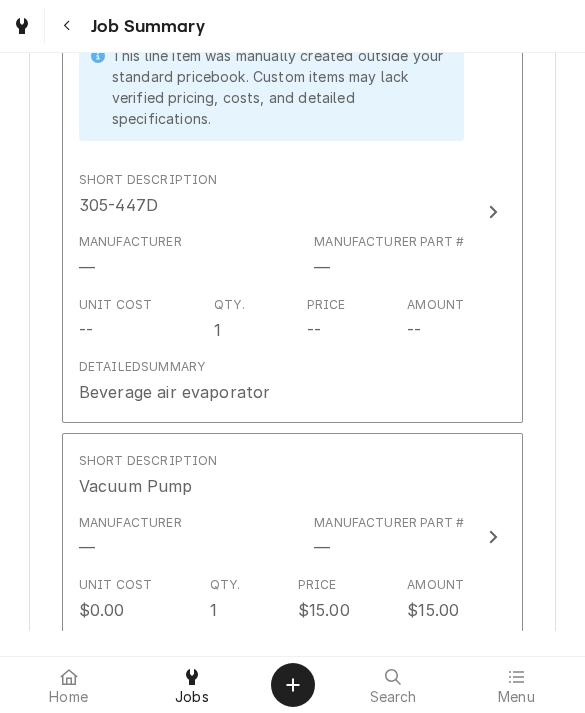 scroll, scrollTop: 2470, scrollLeft: 0, axis: vertical 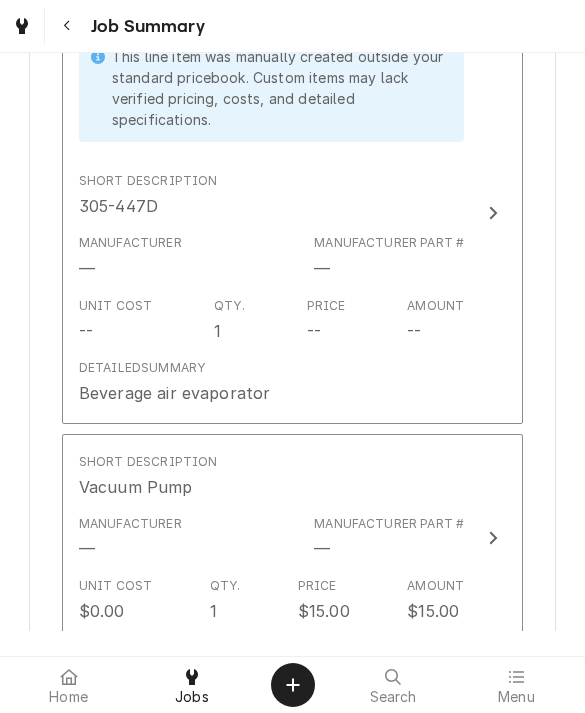 click on "Unit Cost --" at bounding box center [115, 320] 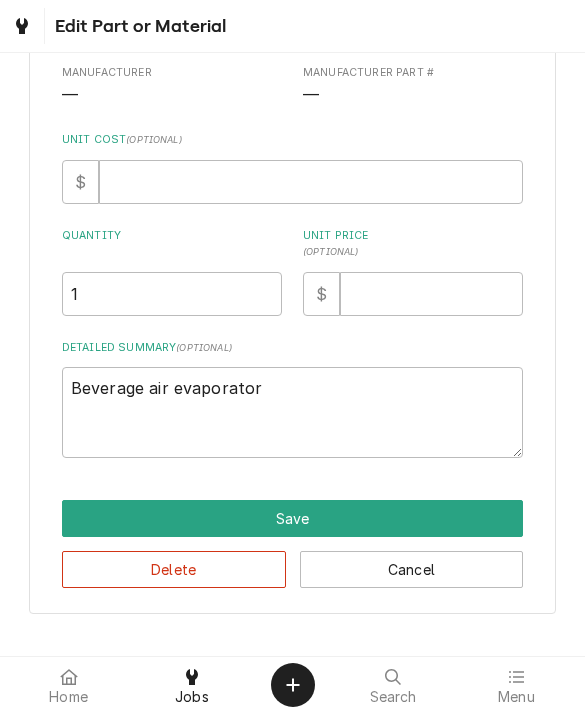 scroll, scrollTop: 160, scrollLeft: 0, axis: vertical 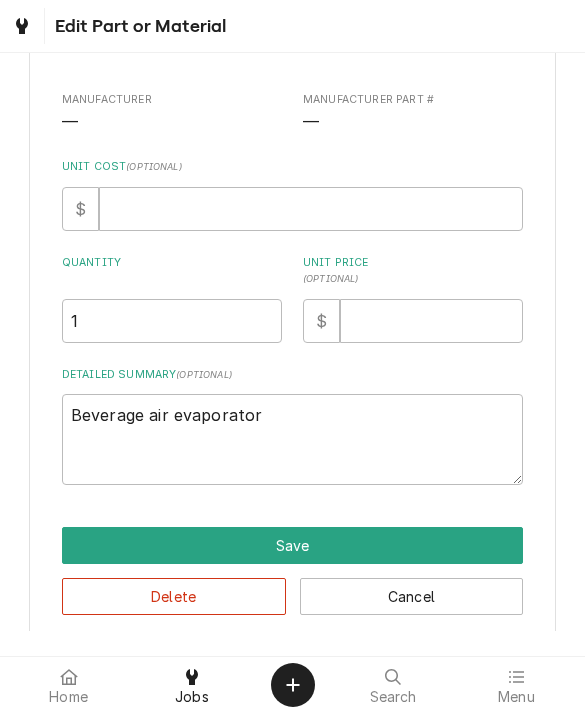 type on "x" 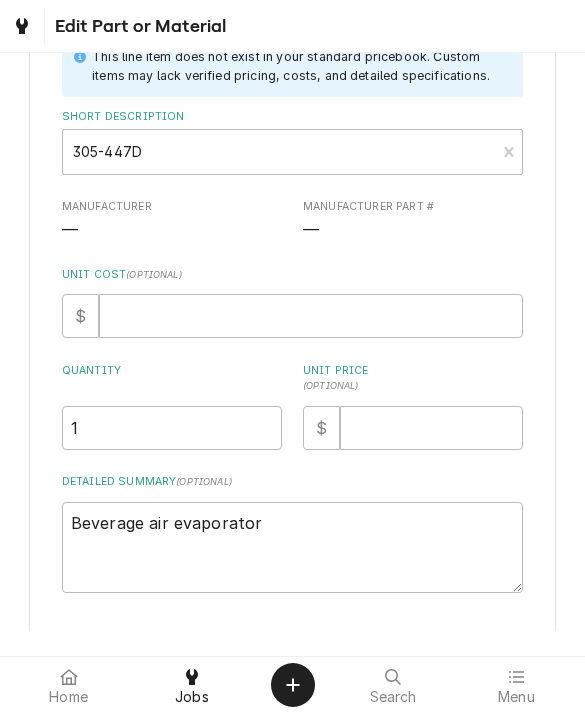 scroll, scrollTop: 168, scrollLeft: 0, axis: vertical 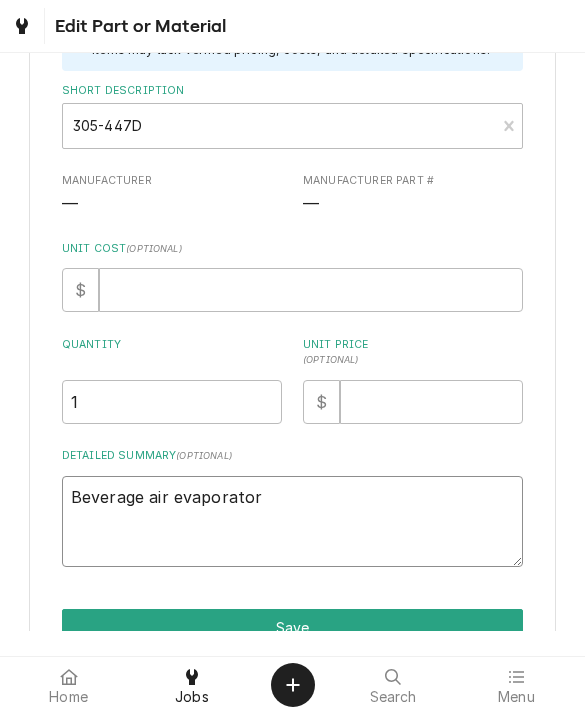 click on "Beverage air evaporator" at bounding box center (293, 521) 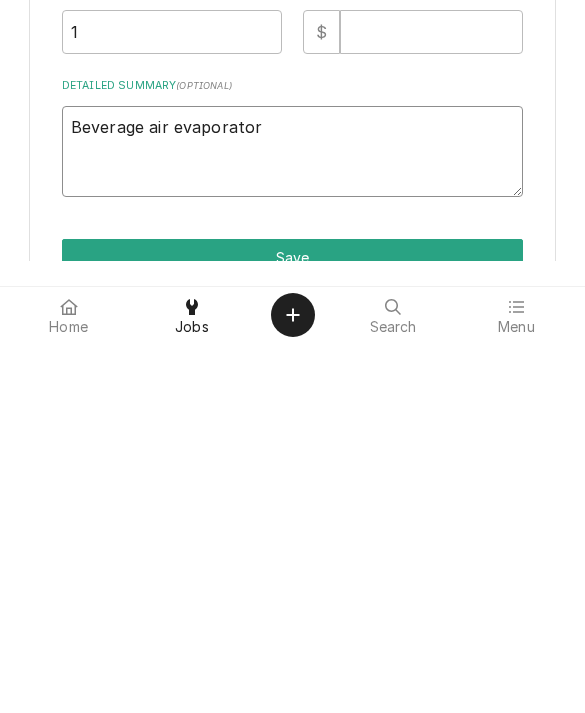 type on "Beverage air evaporator e" 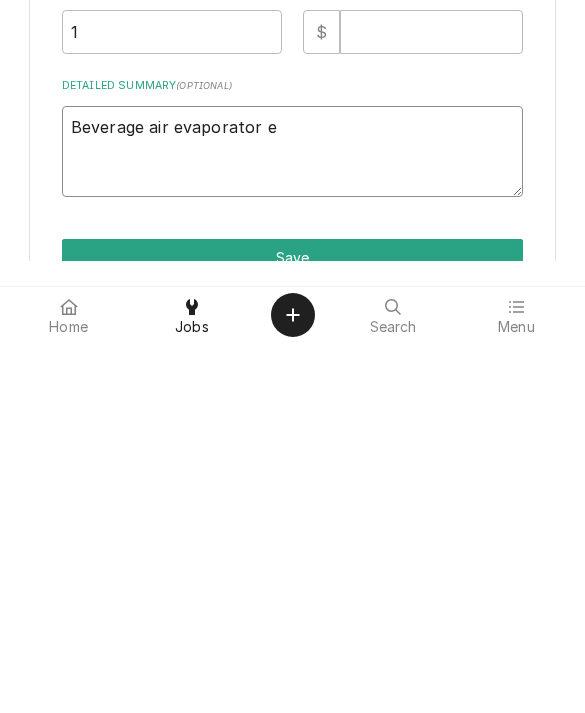 type on "x" 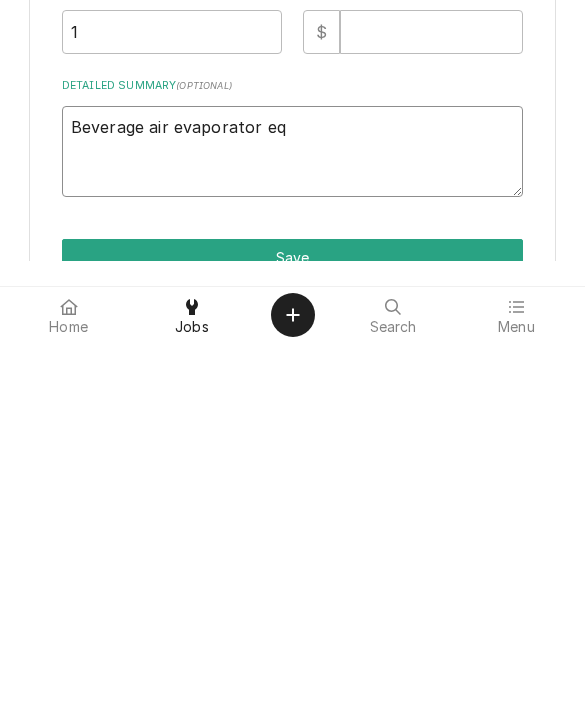 type on "x" 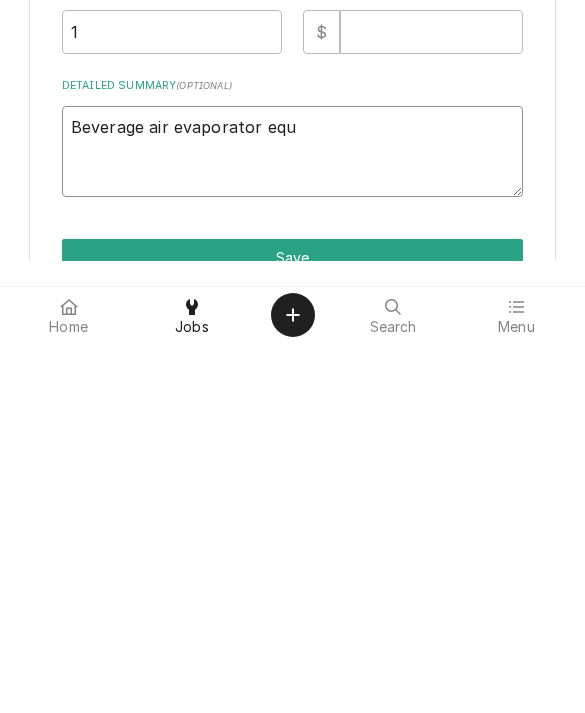 type on "x" 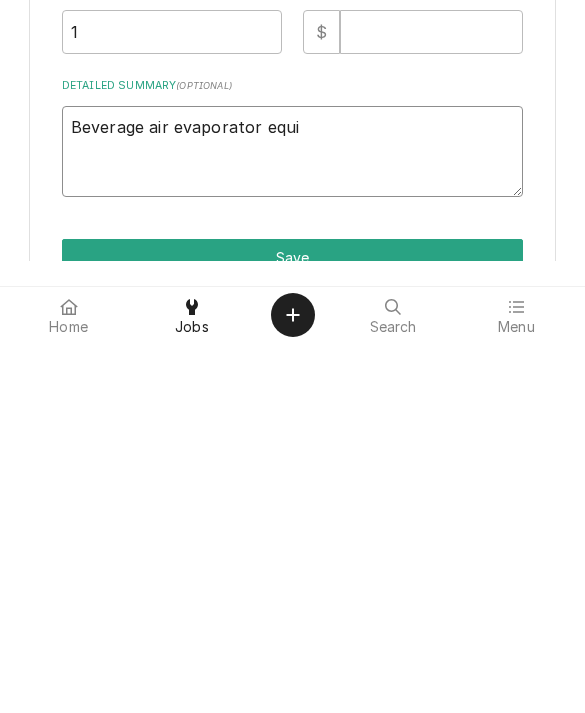type on "x" 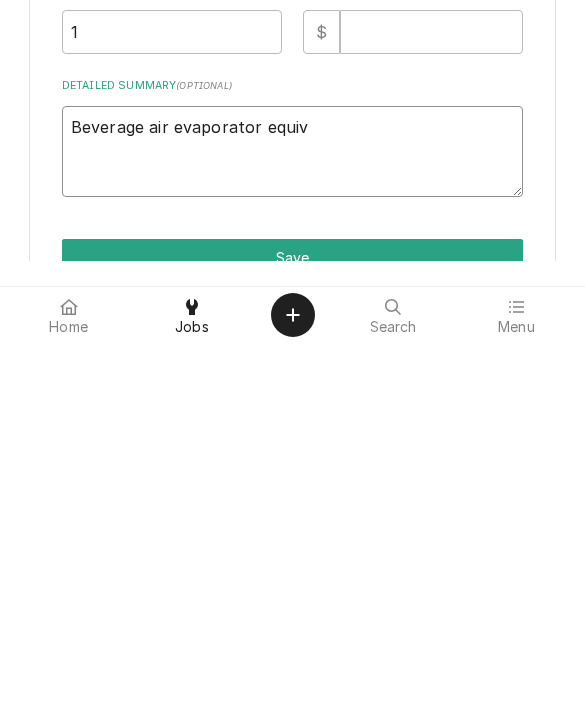 type on "Beverage air evaporator equiva" 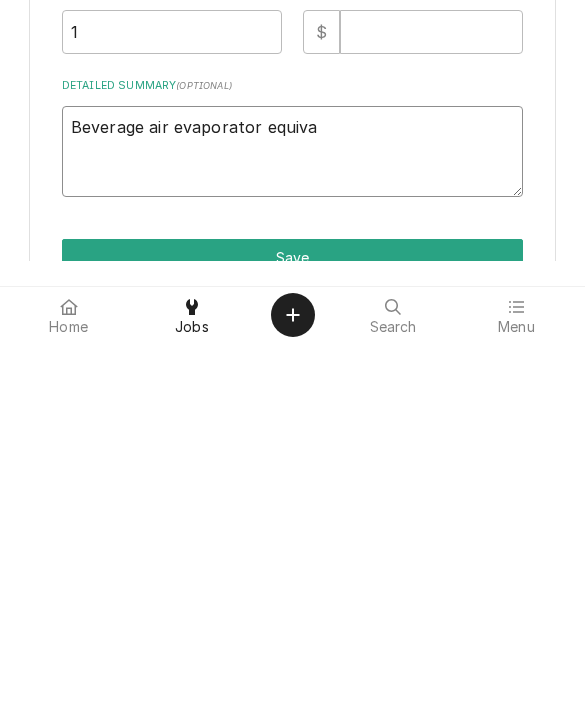 type on "x" 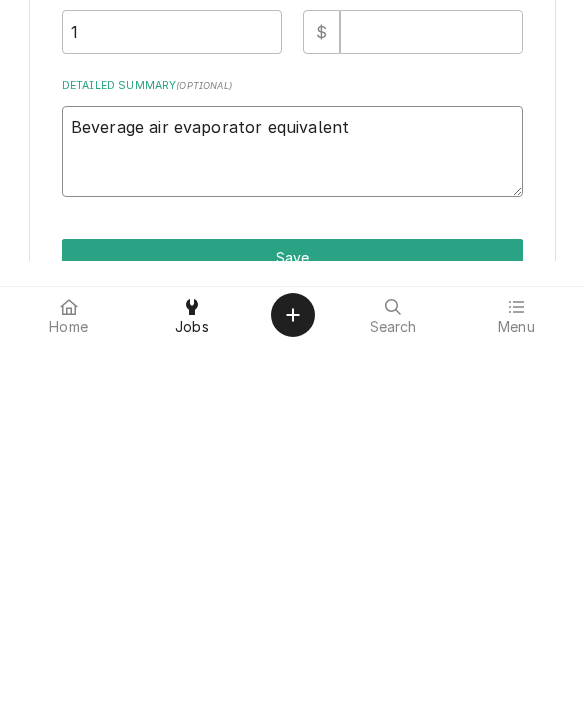 type on "x" 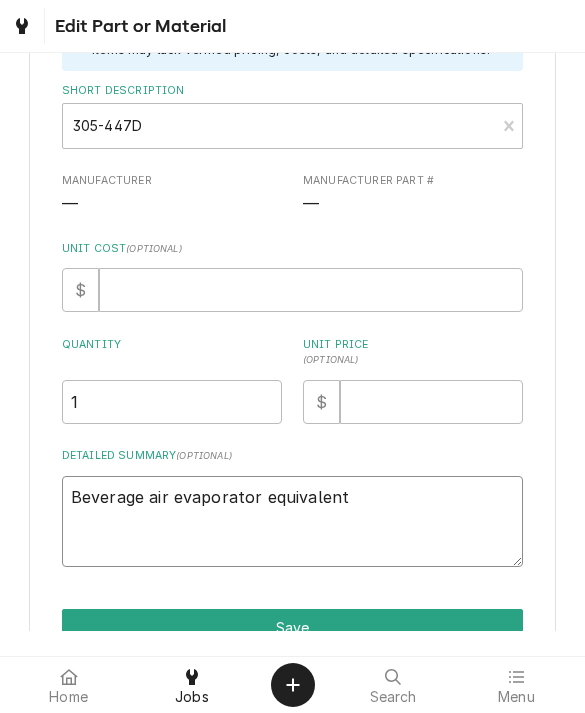 type on "Beverage air evaporator equivalent" 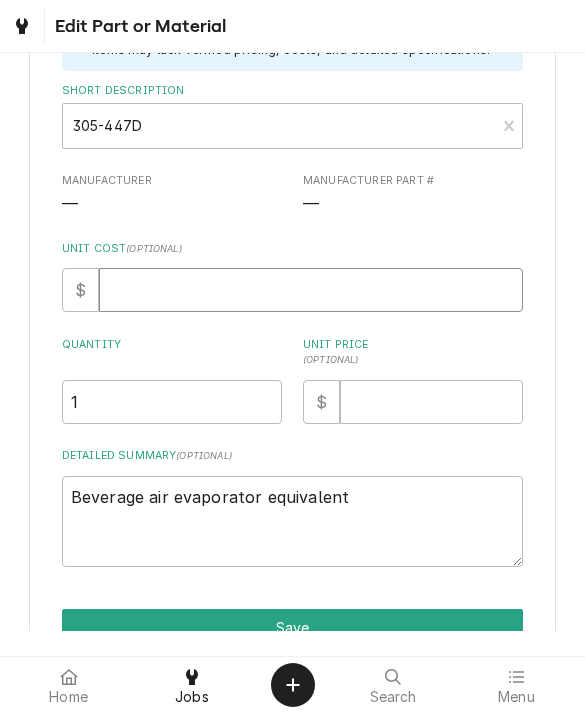 click on "Unit Cost  ( optional )" at bounding box center [311, 290] 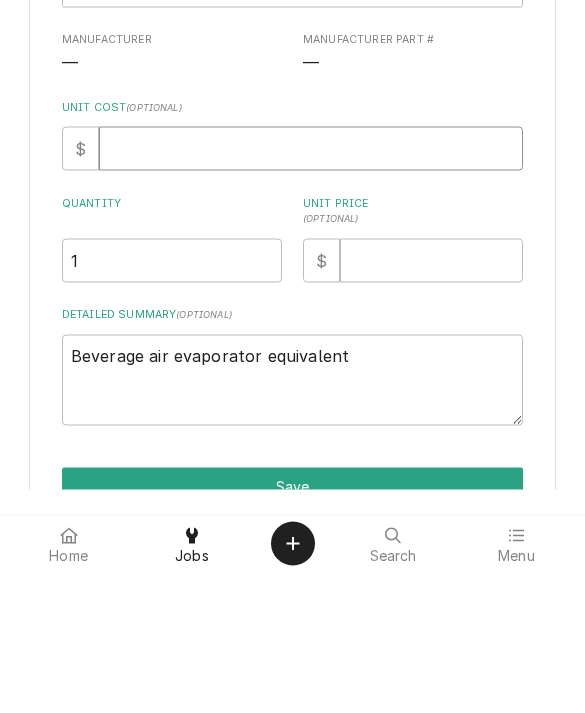 type on "4" 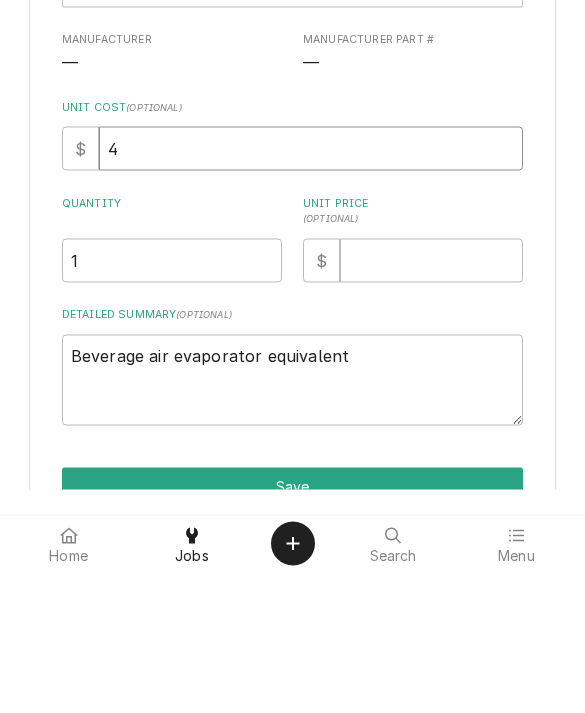 type on "x" 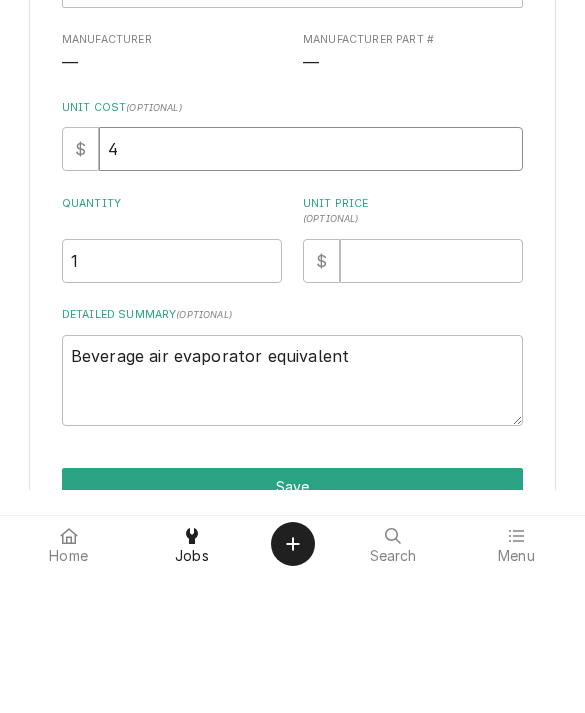 type on "40" 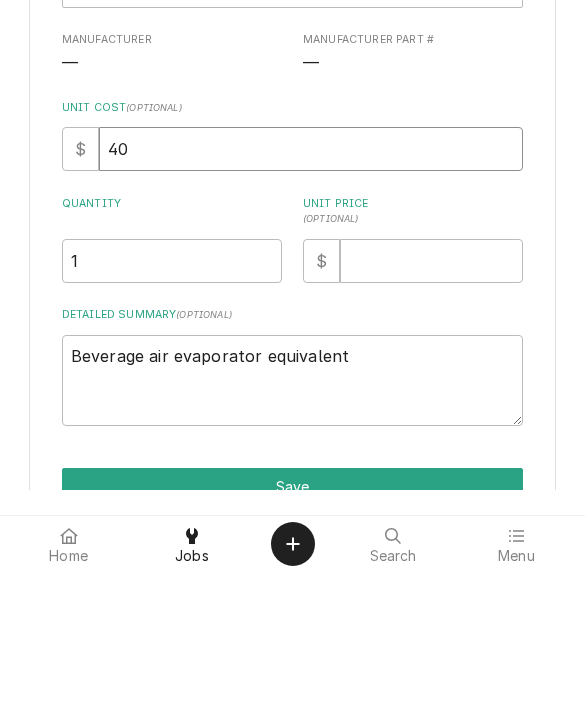 type on "x" 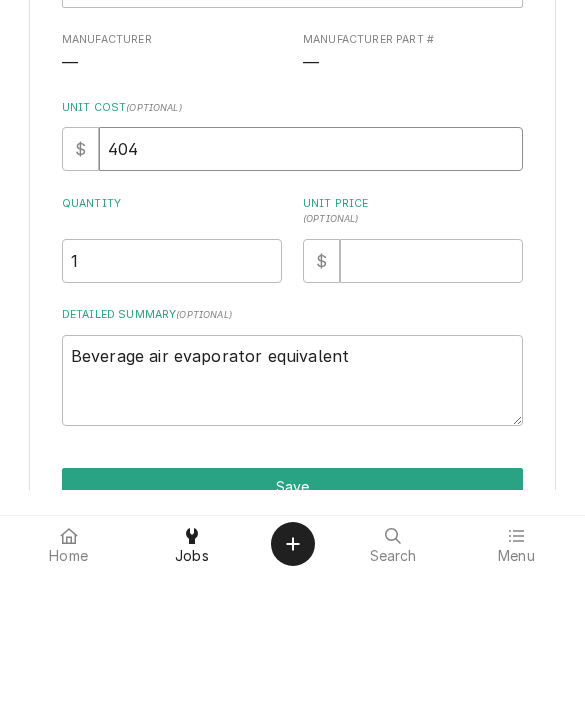 type on "x" 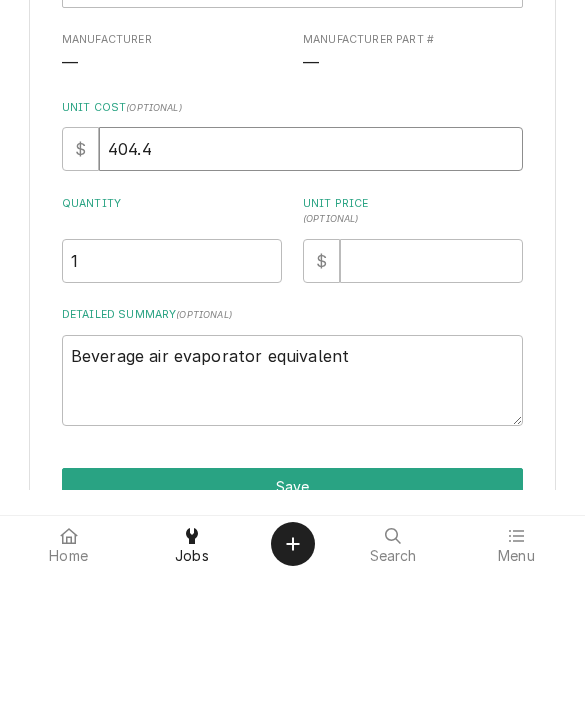 type on "x" 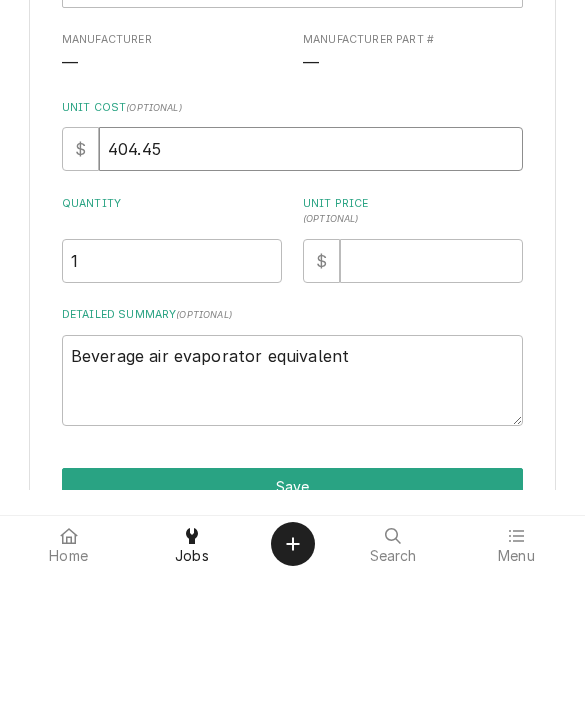 type on "x" 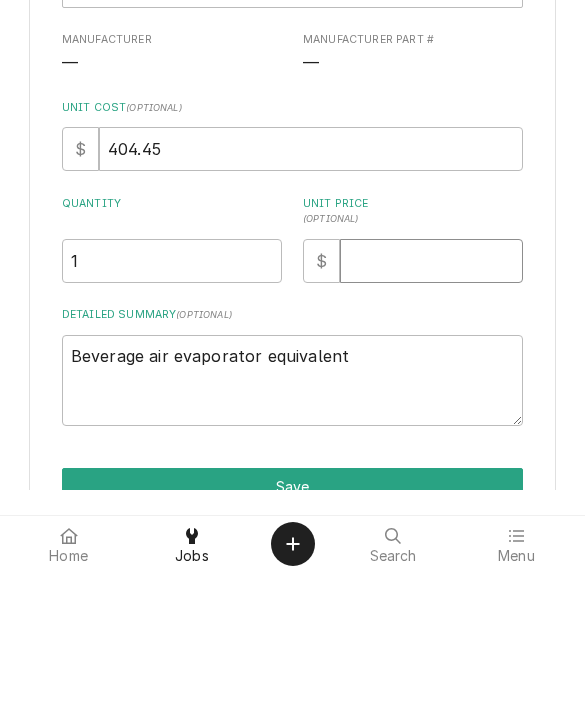 click on "Unit Price  ( optional )" at bounding box center (431, 402) 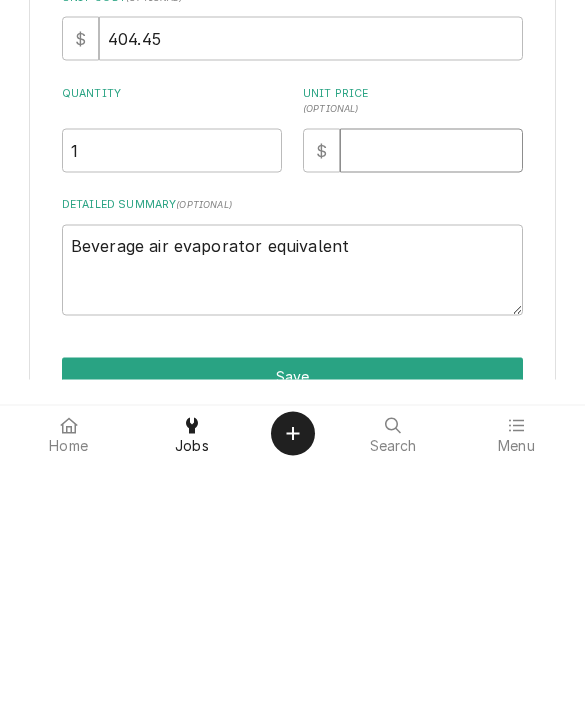 type on "6" 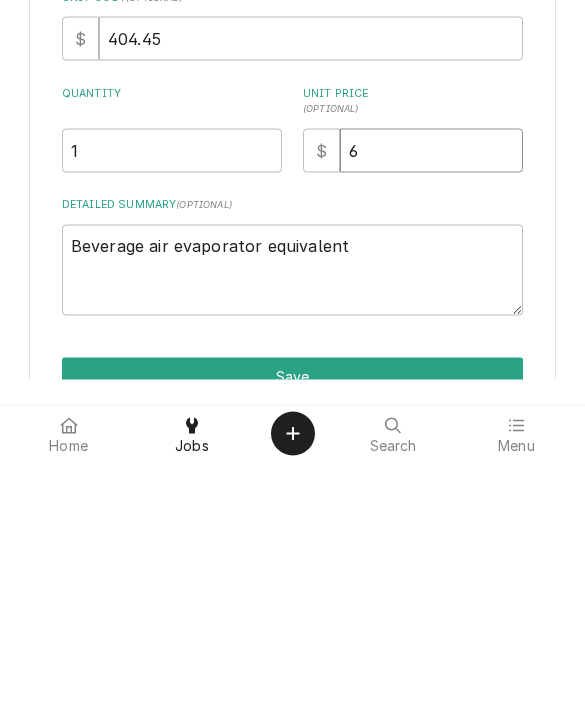 type on "x" 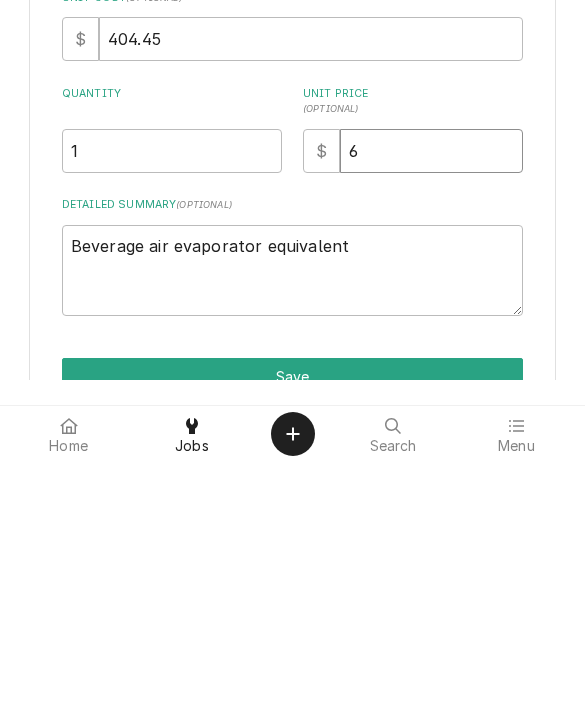 type on "67" 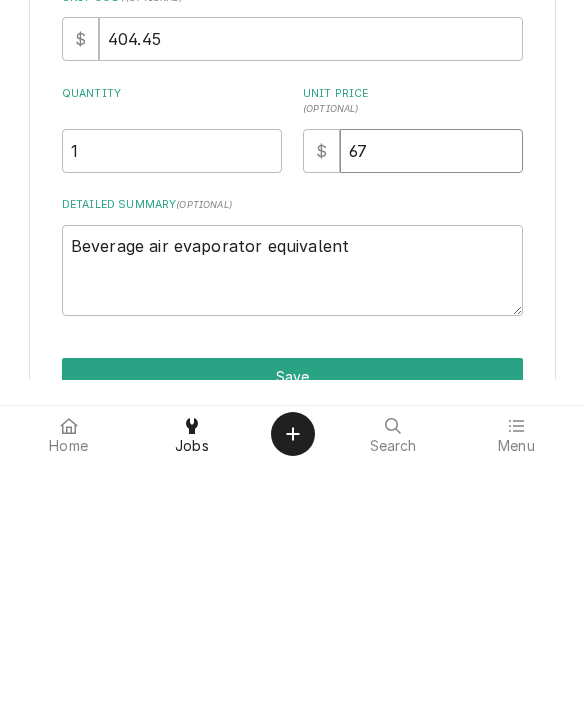 type on "x" 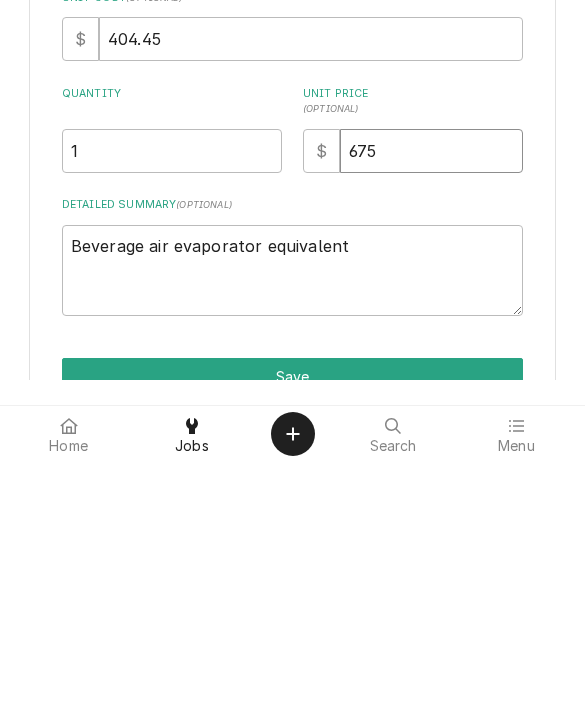 type on "x" 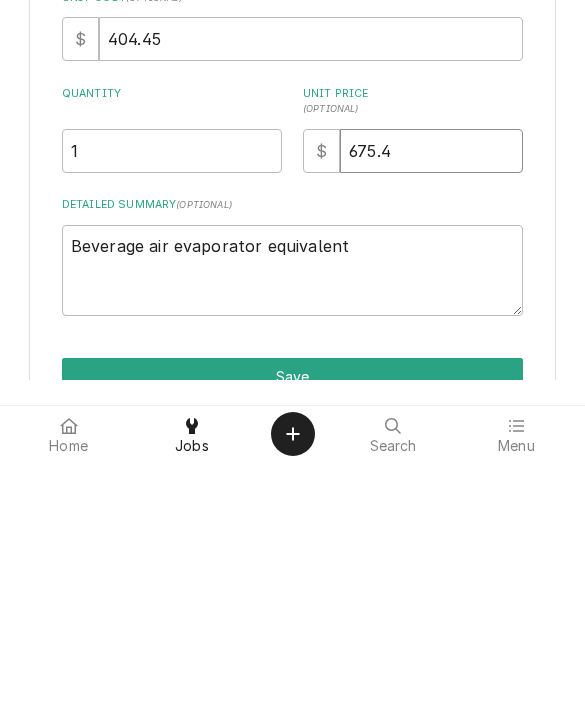 type on "x" 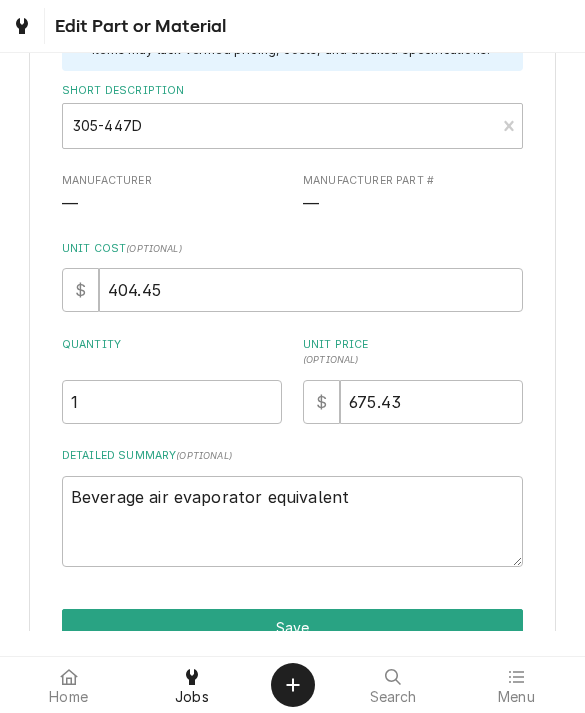 click on "Save" at bounding box center [293, 627] 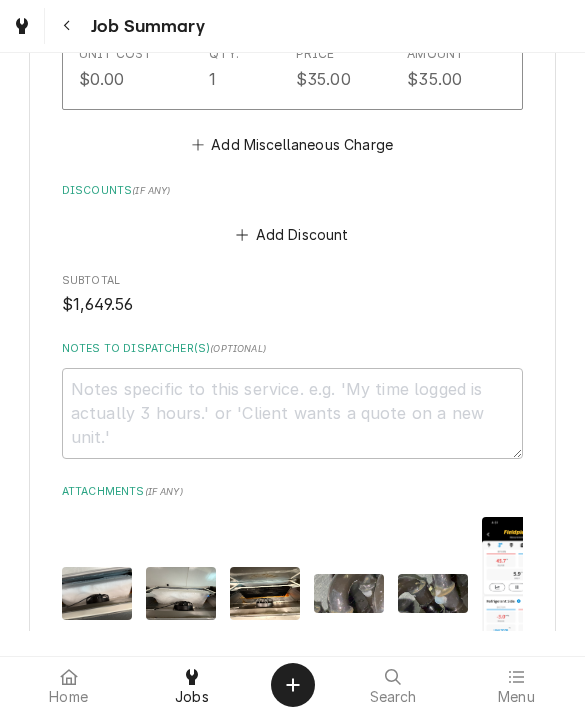 scroll, scrollTop: 3638, scrollLeft: 0, axis: vertical 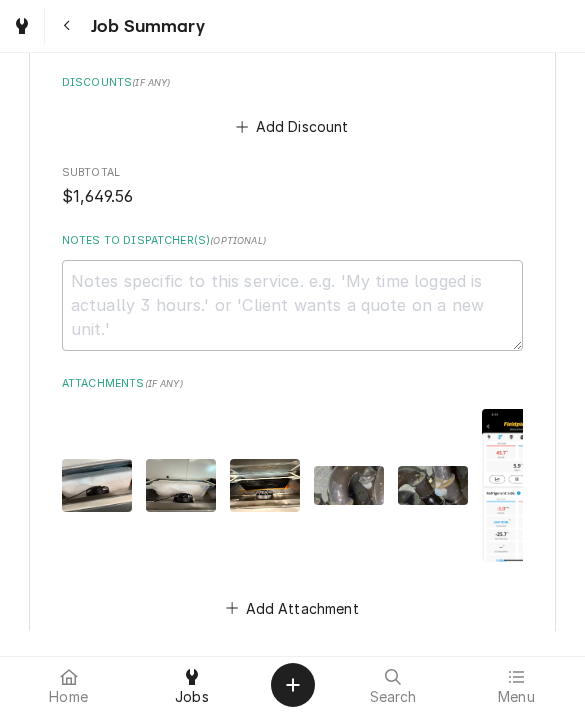 click on "Save" at bounding box center (174, 682) 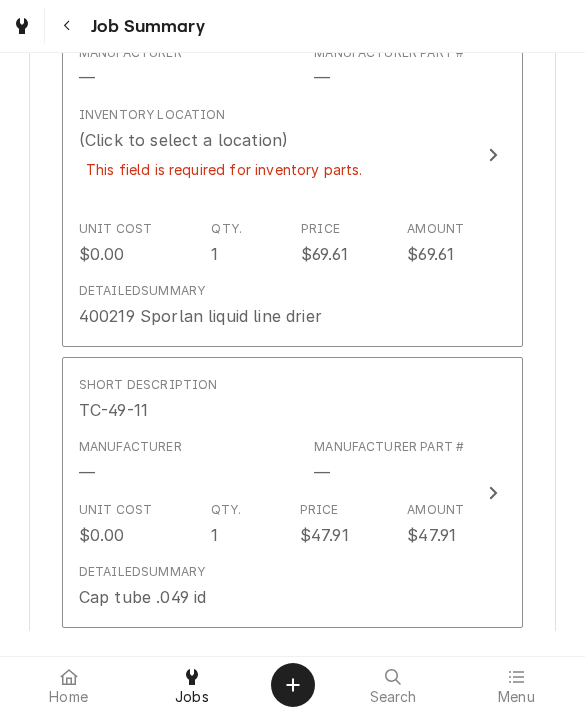 click on "Detailed  Summary" at bounding box center [142, 291] 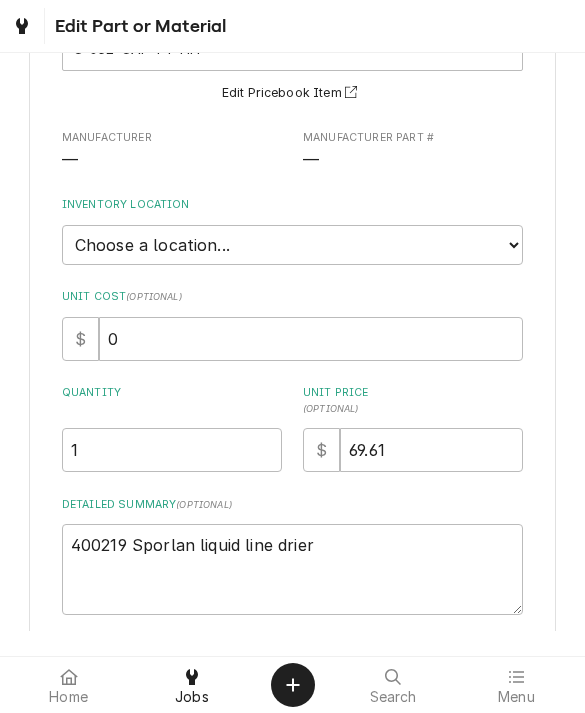 scroll, scrollTop: 0, scrollLeft: 0, axis: both 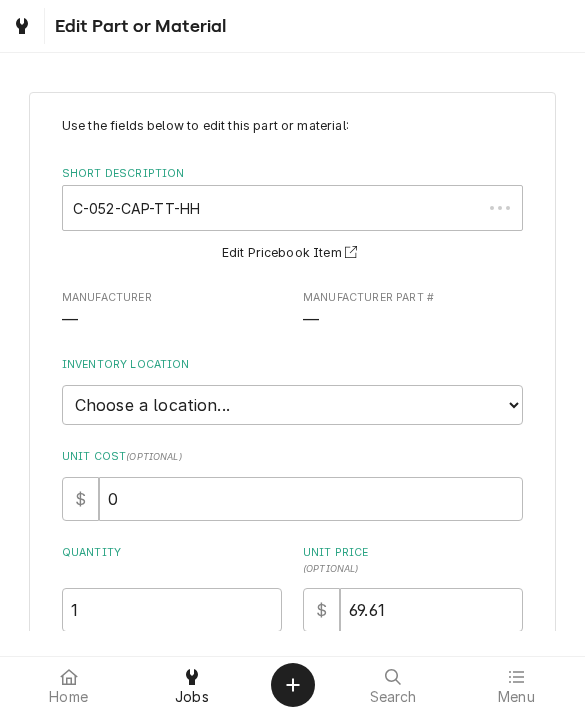 type on "x" 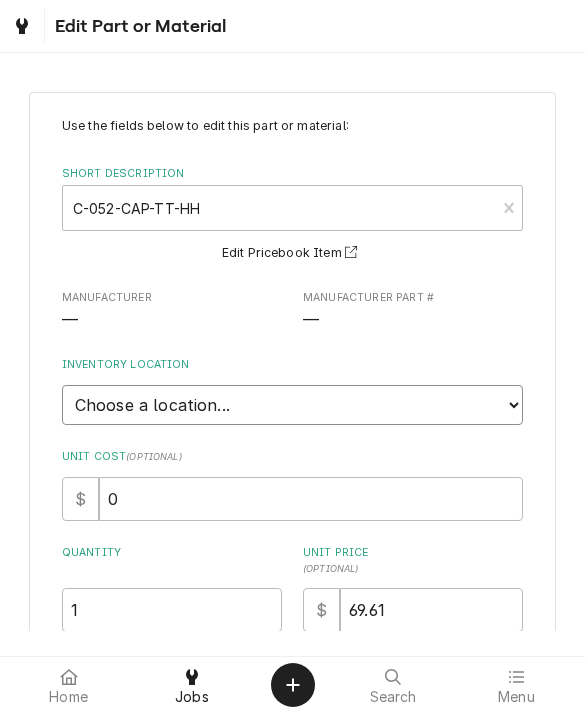 click on "Choose a location... Aaron's Truck Caleb's Truck Main Warehouse" at bounding box center [293, 405] 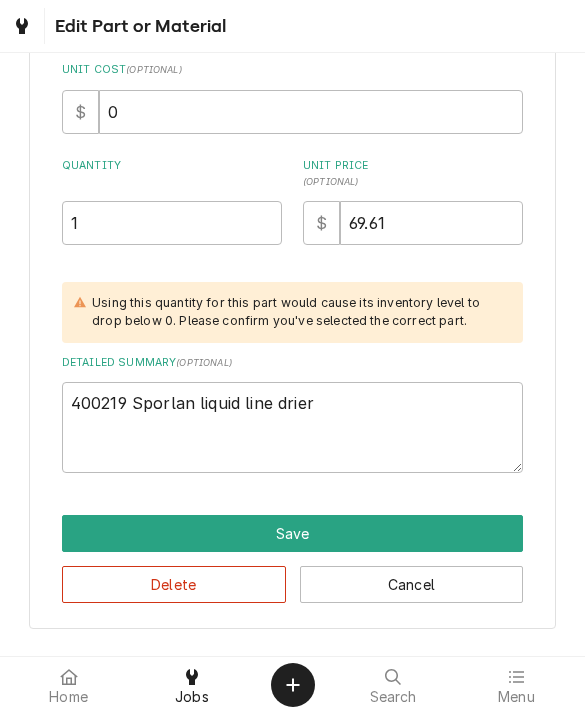 click on "Save" at bounding box center [293, 533] 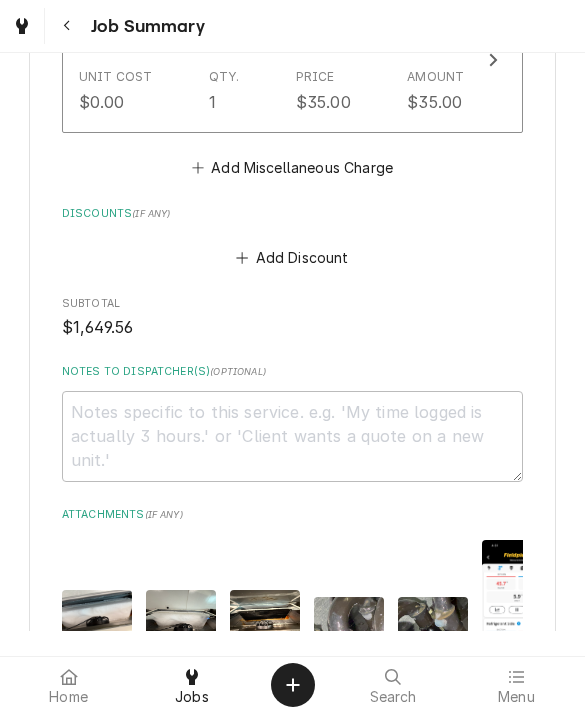 scroll, scrollTop: 3777, scrollLeft: 0, axis: vertical 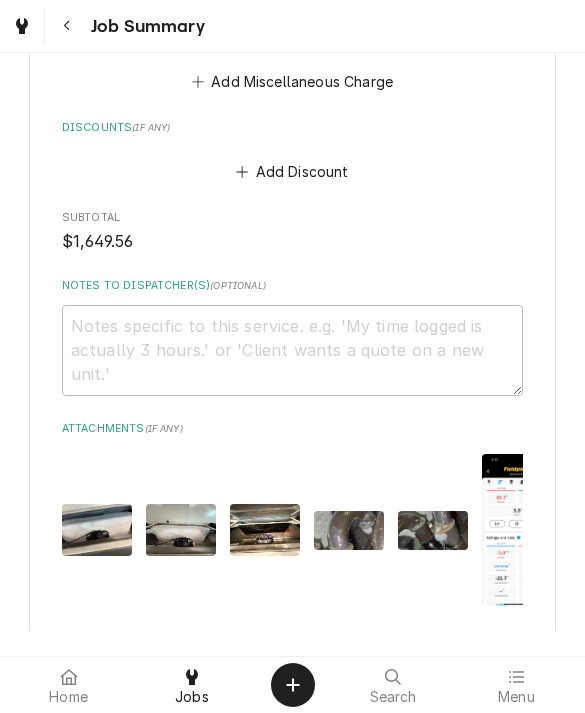 click on "Save" at bounding box center (174, 727) 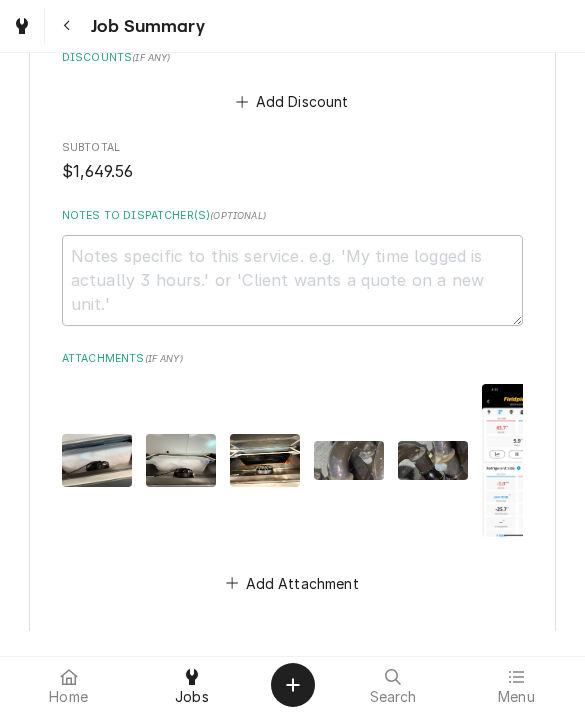 type on "x" 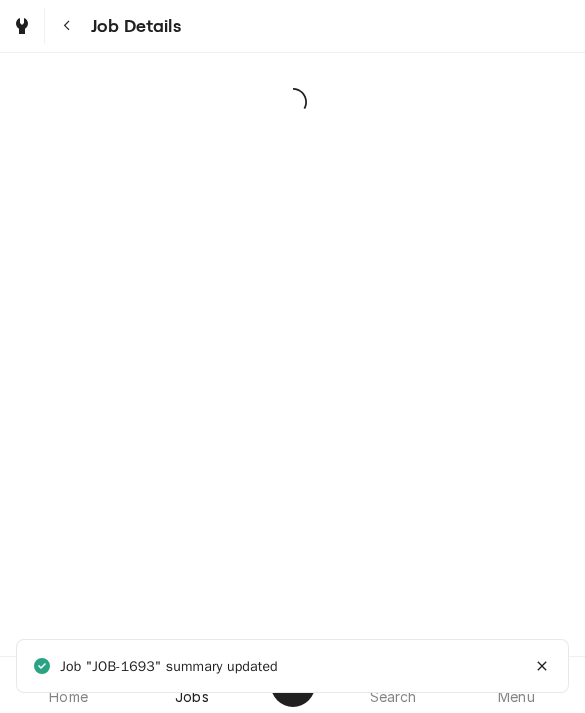 scroll, scrollTop: 0, scrollLeft: 0, axis: both 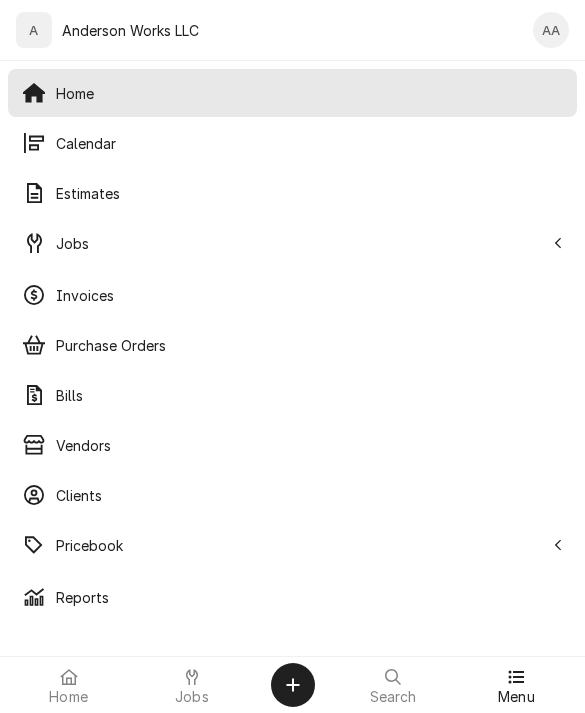 click on "Invoices" at bounding box center [309, 295] 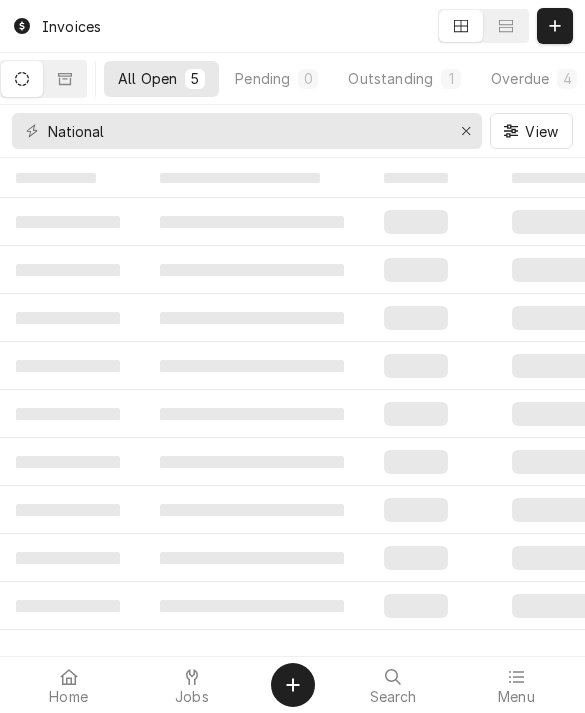 scroll, scrollTop: 0, scrollLeft: 0, axis: both 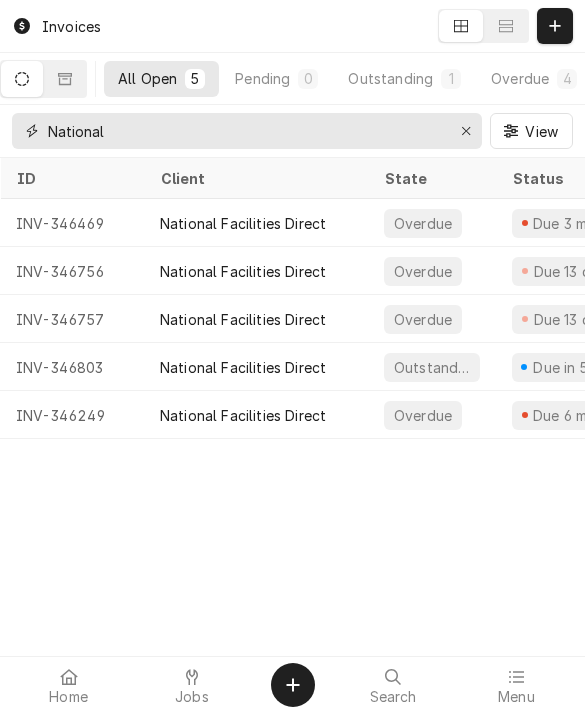 click 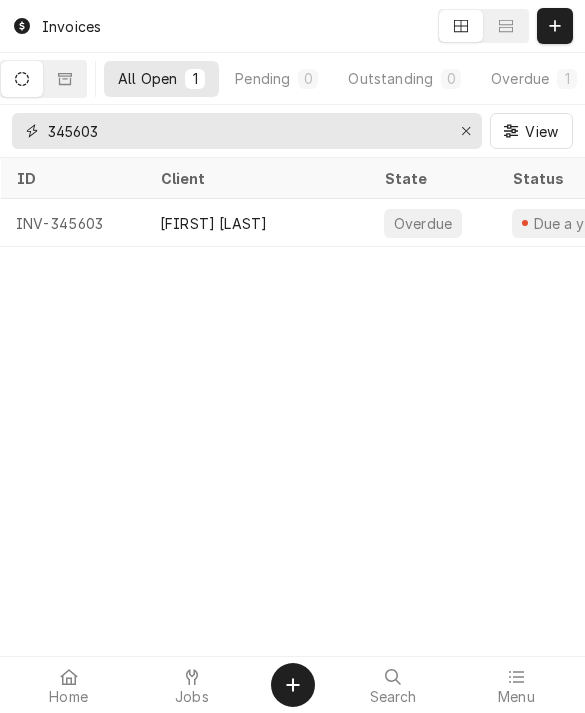 type on "345603" 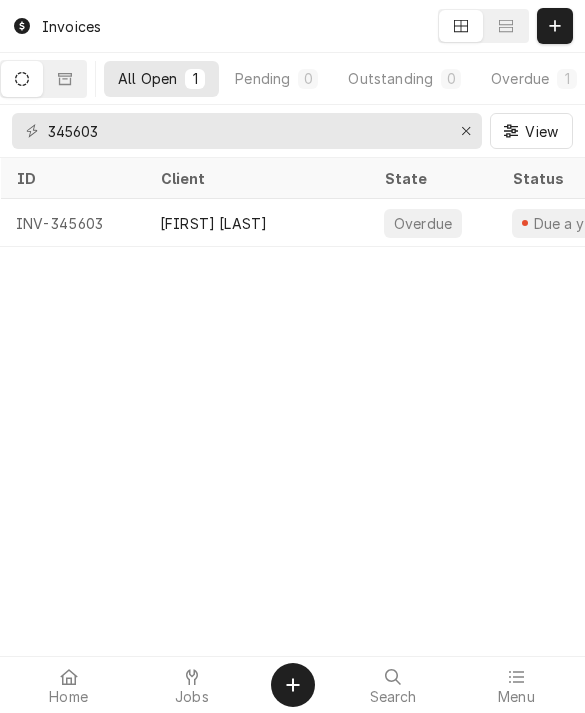 click on "INV-345603" at bounding box center [72, 223] 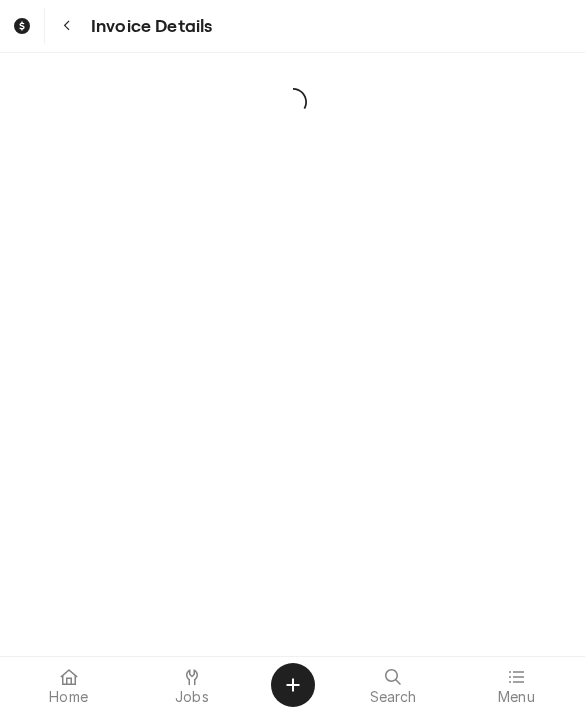 scroll, scrollTop: 0, scrollLeft: 0, axis: both 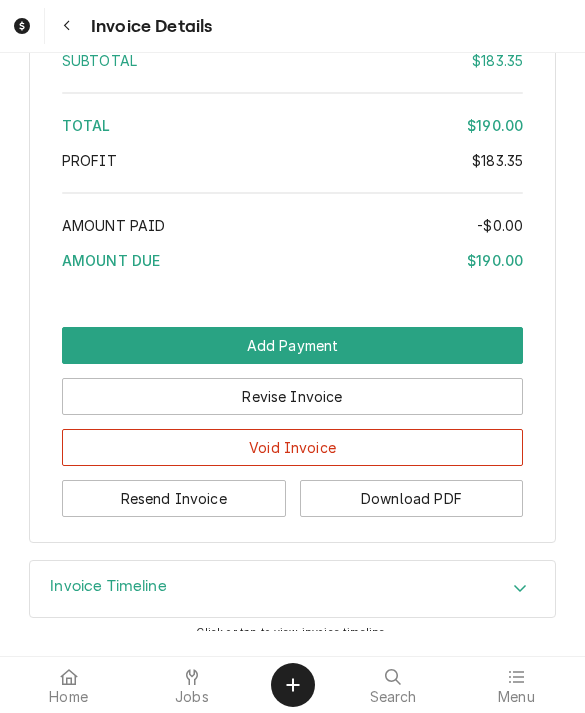 click on "Invoice Timeline" at bounding box center (108, 586) 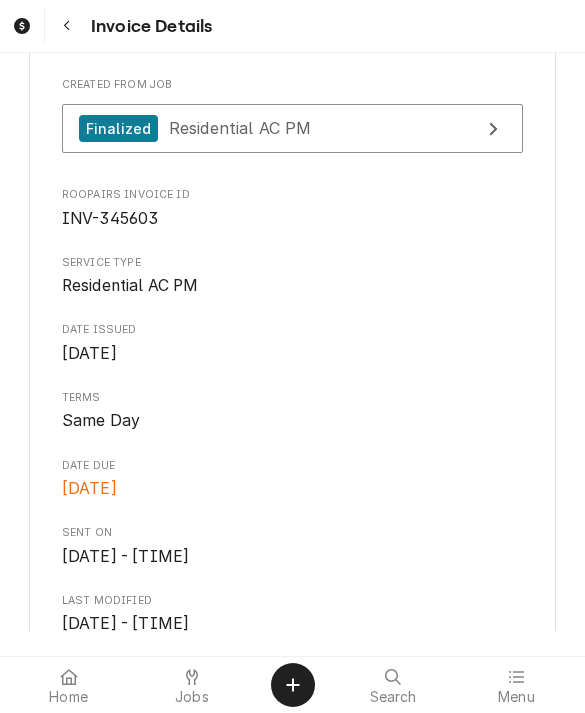 scroll, scrollTop: 497, scrollLeft: 0, axis: vertical 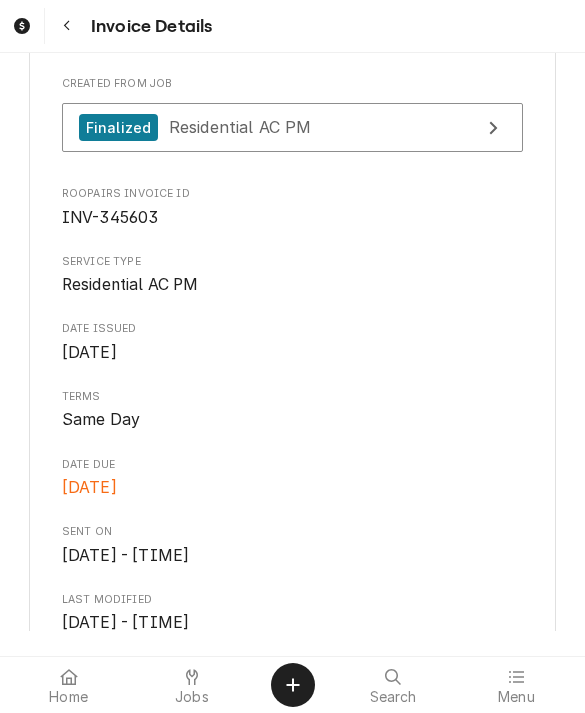click at bounding box center (293, 685) 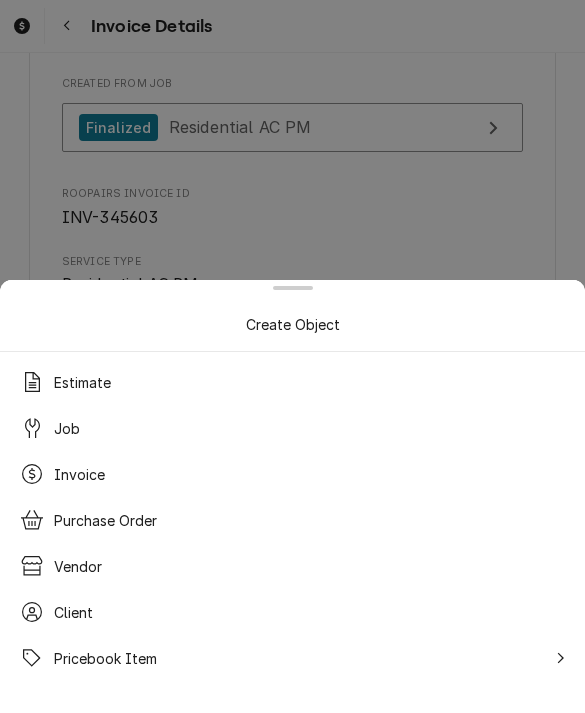 click on "Job" at bounding box center [292, 428] 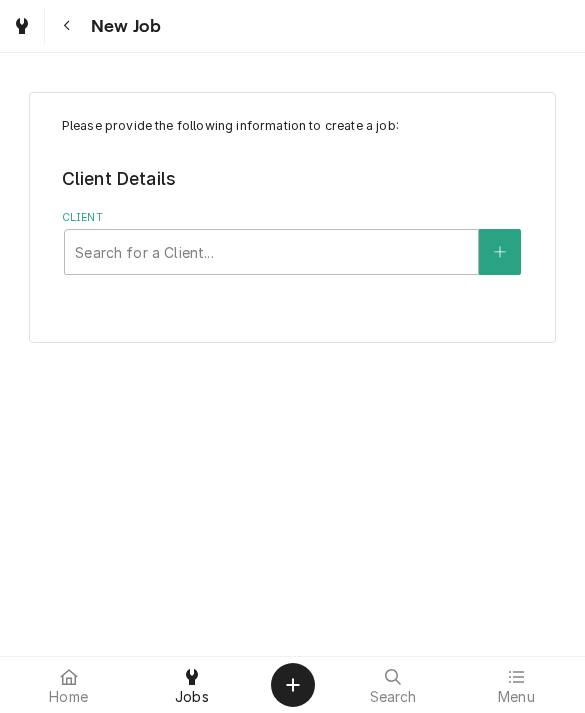 scroll, scrollTop: 0, scrollLeft: 0, axis: both 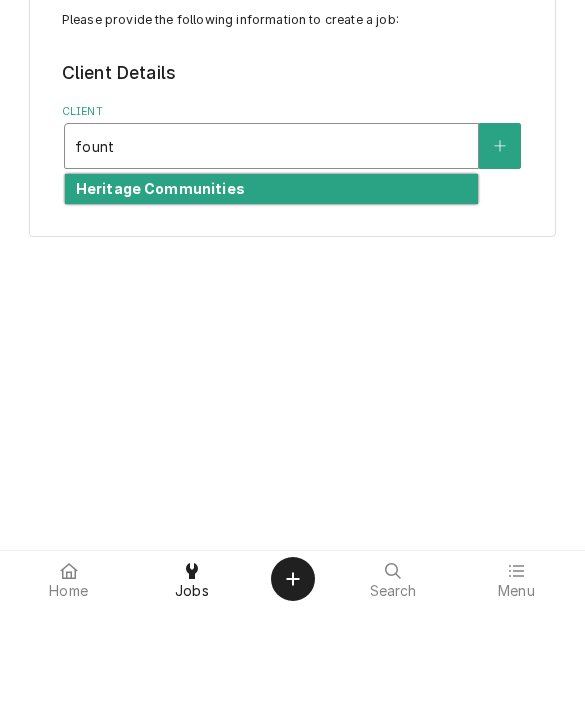 click on "Heritage Communities" at bounding box center (160, 294) 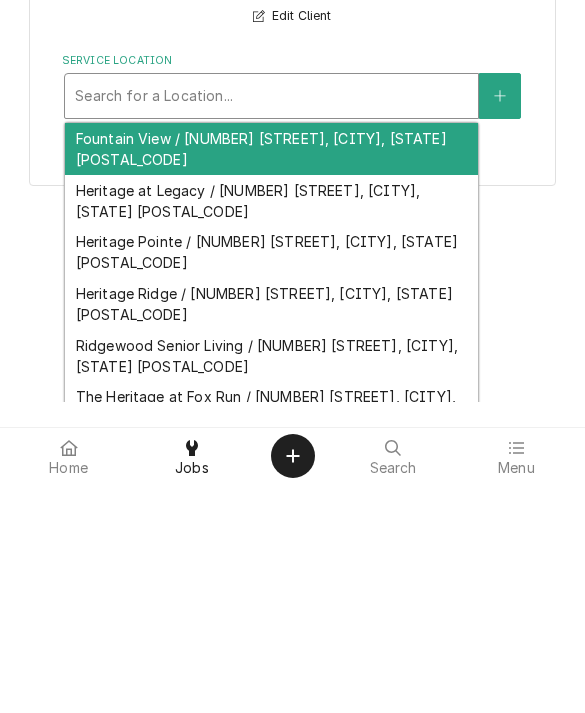 scroll, scrollTop: 50, scrollLeft: 0, axis: vertical 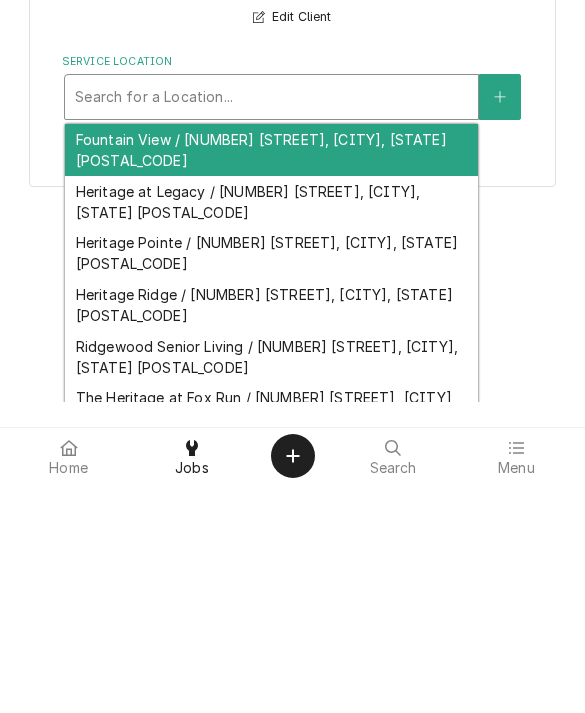 click on "Fountain View / 5710 S 108th St, Omaha, NE 68137" at bounding box center (271, 379) 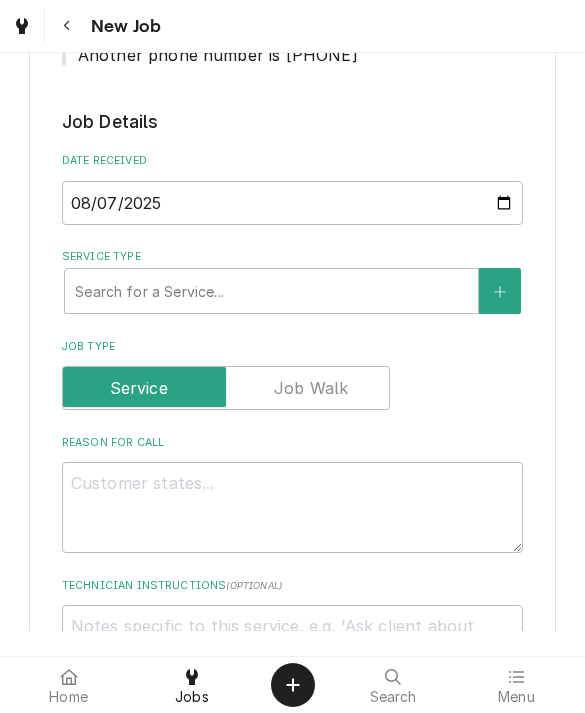 scroll, scrollTop: 446, scrollLeft: 0, axis: vertical 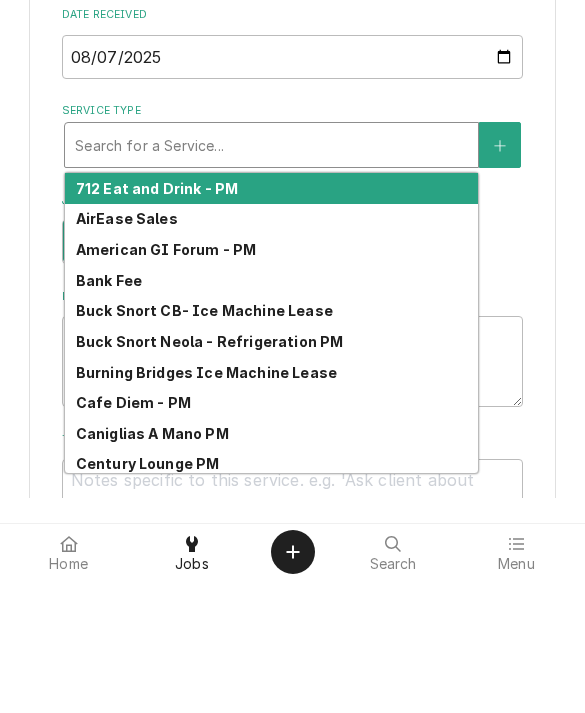 type on "c" 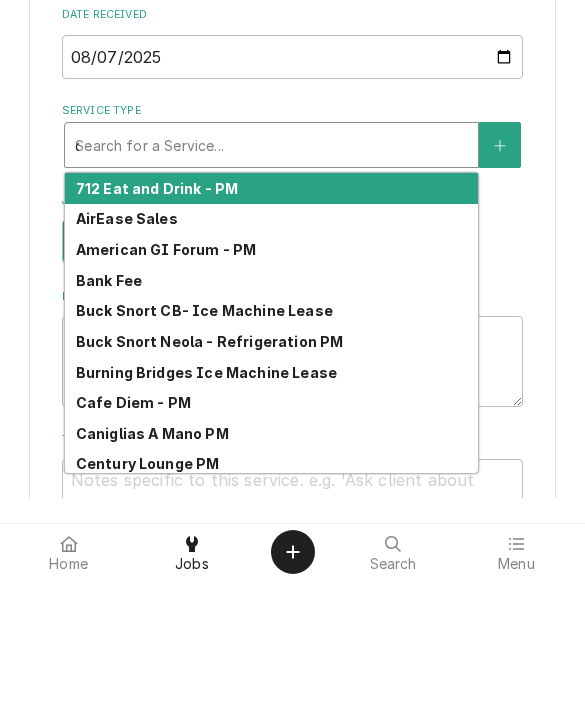 type on "x" 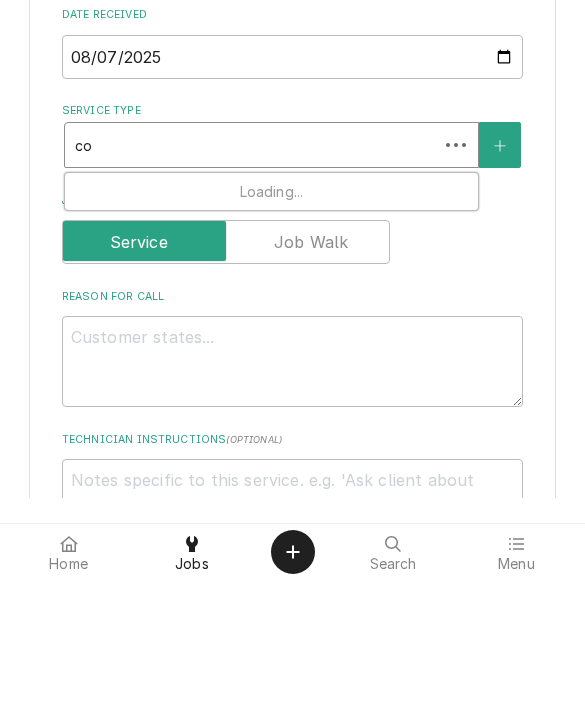 type on "com" 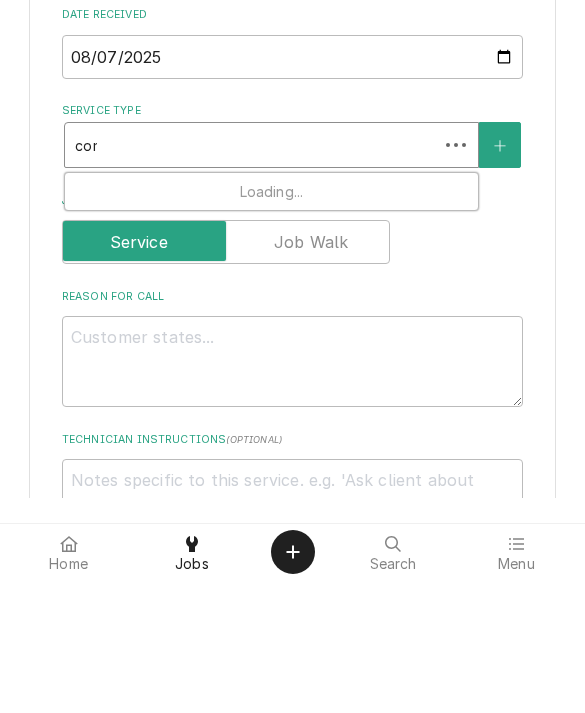 type on "x" 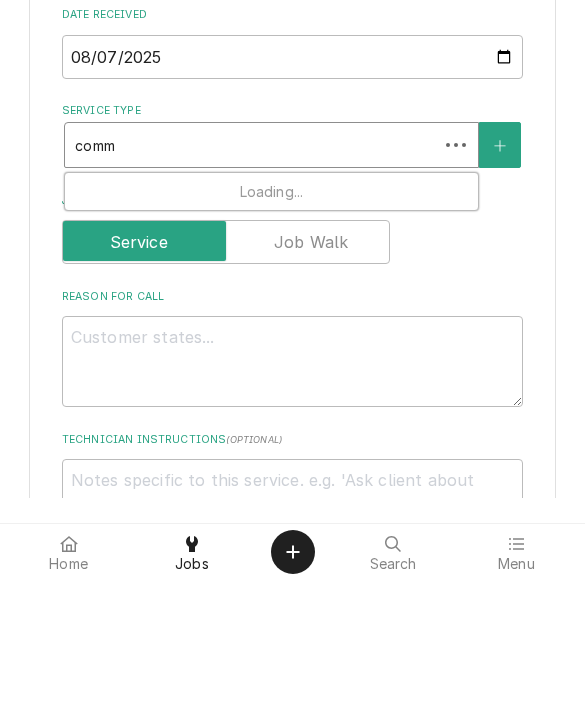 type on "x" 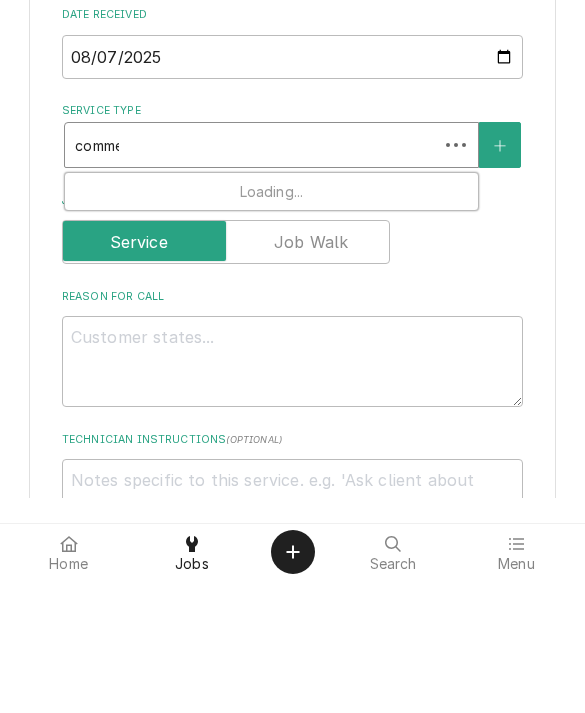 type on "x" 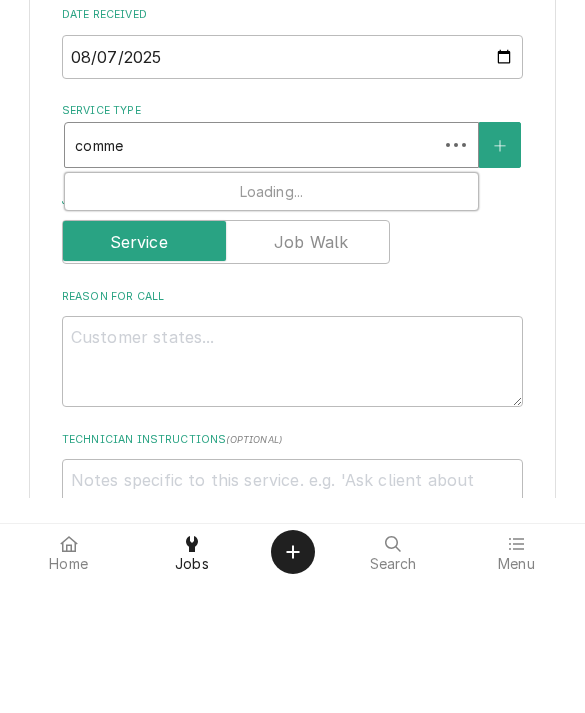 type on "commer" 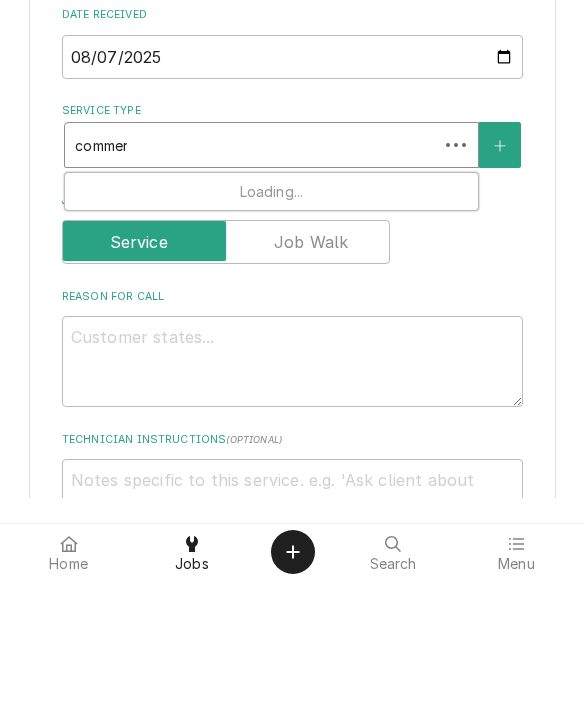type on "x" 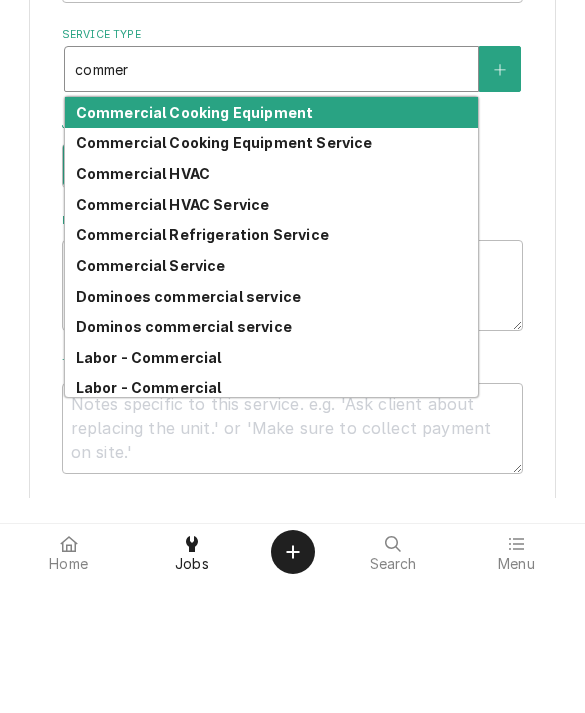 scroll, scrollTop: 528, scrollLeft: 0, axis: vertical 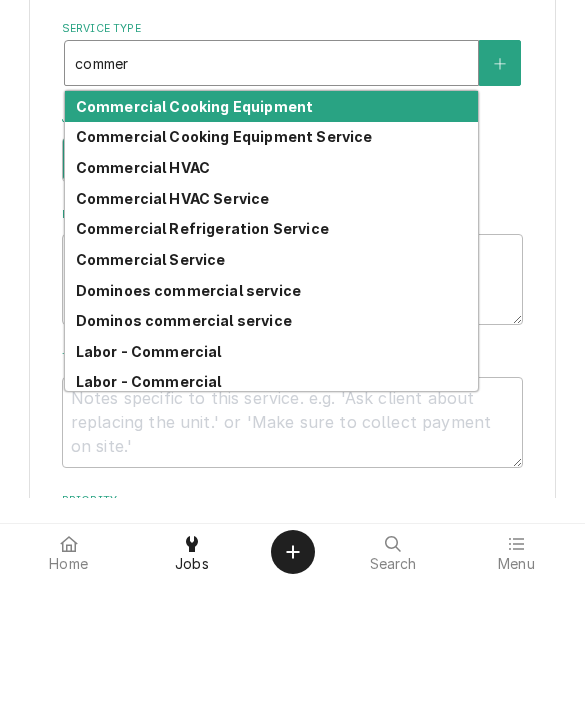 click on "Commercial Refrigeration Service" at bounding box center (202, 361) 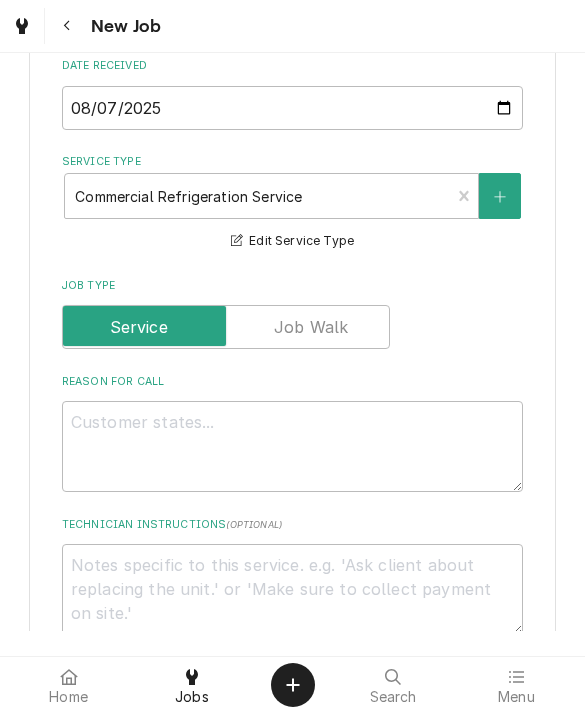 scroll, scrollTop: 637, scrollLeft: 0, axis: vertical 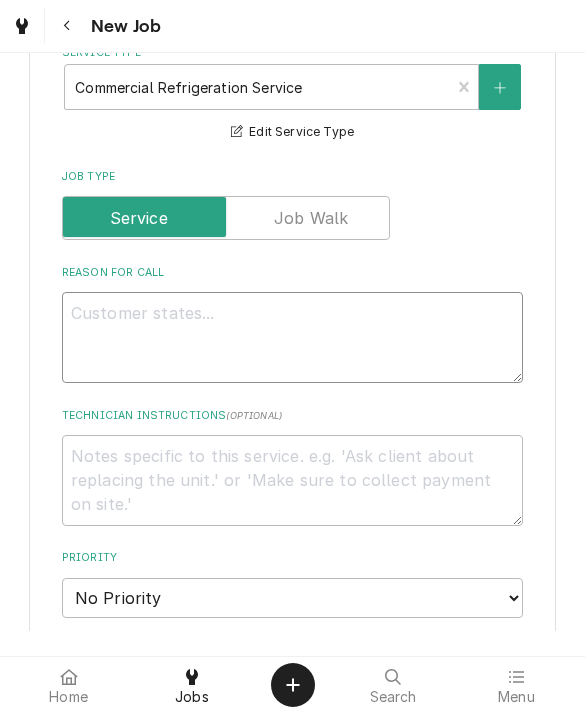 click on "Reason For Call" at bounding box center (293, 337) 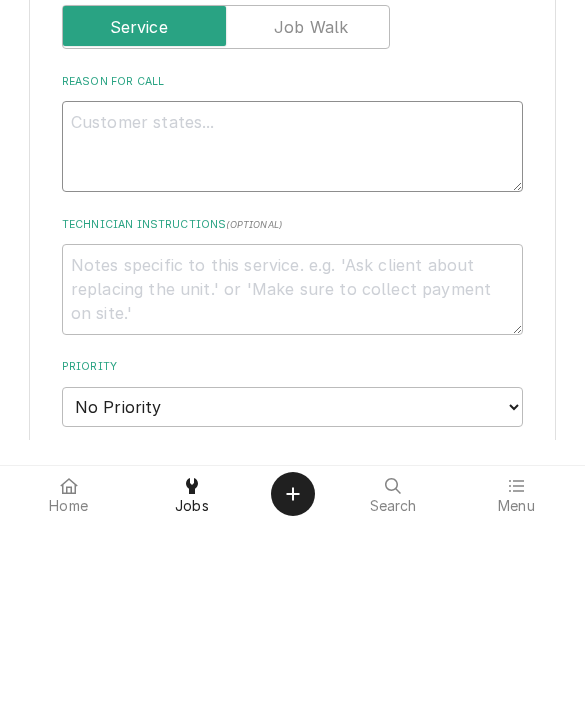 type on "x" 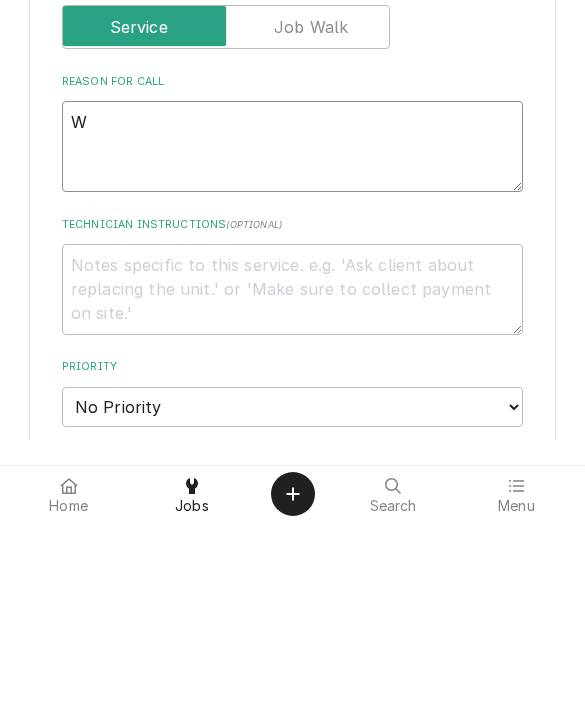 type on "WI" 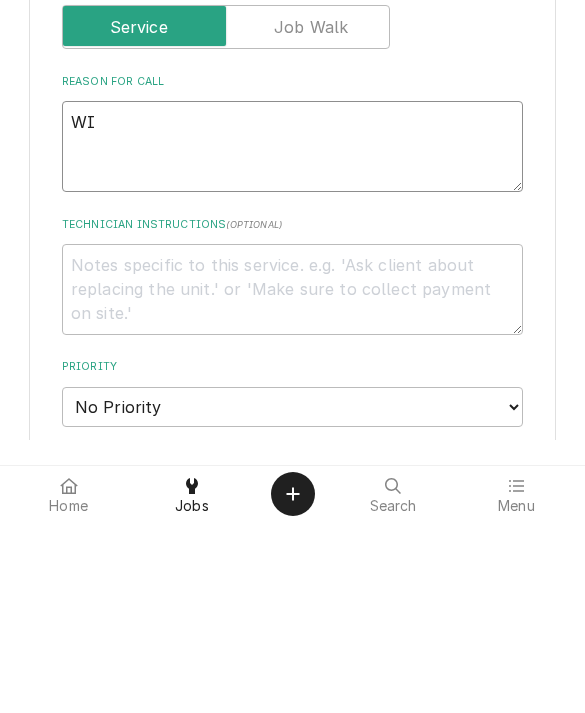 type on "x" 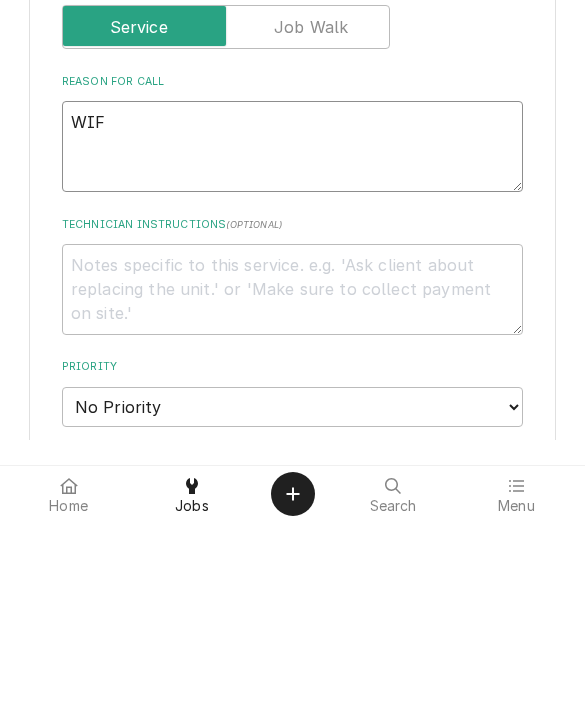 type on "WIF" 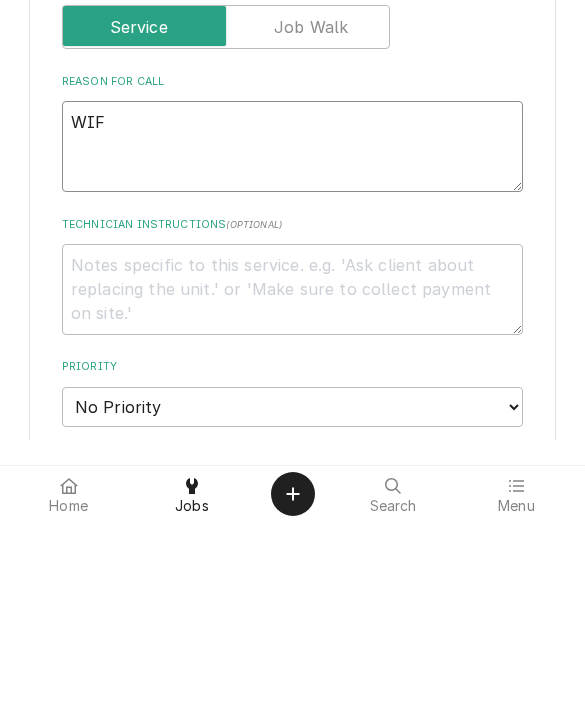 type on "WIF i" 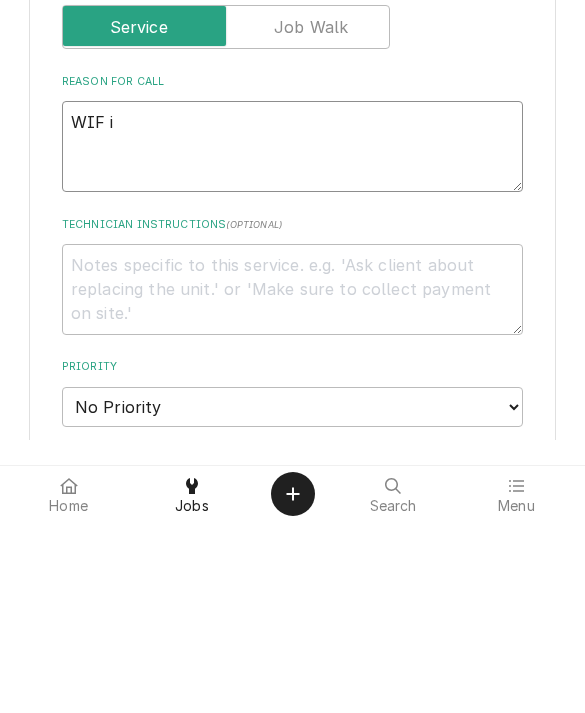 type on "x" 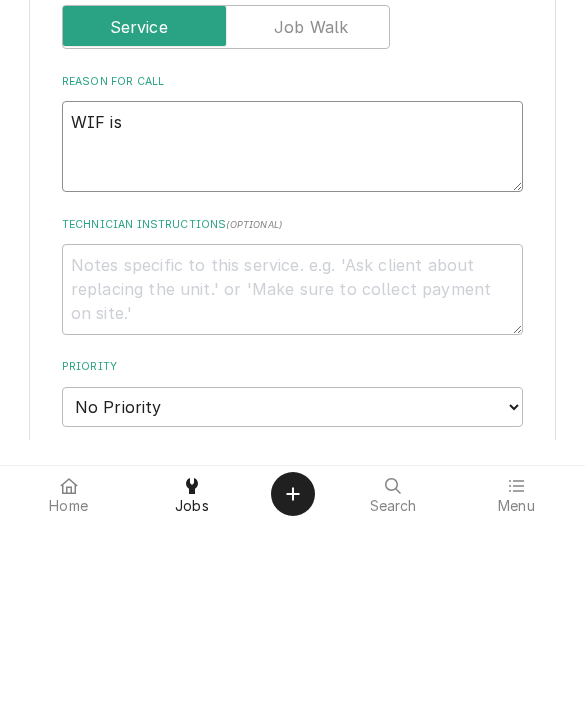 type on "WIF is" 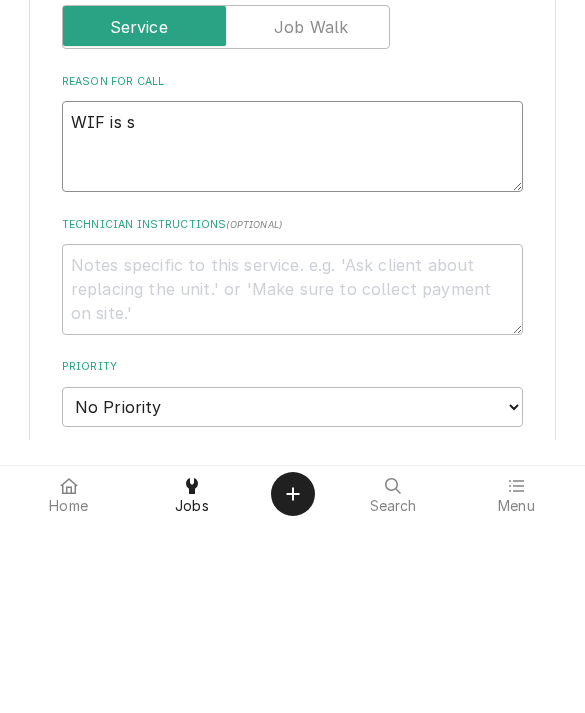 type on "x" 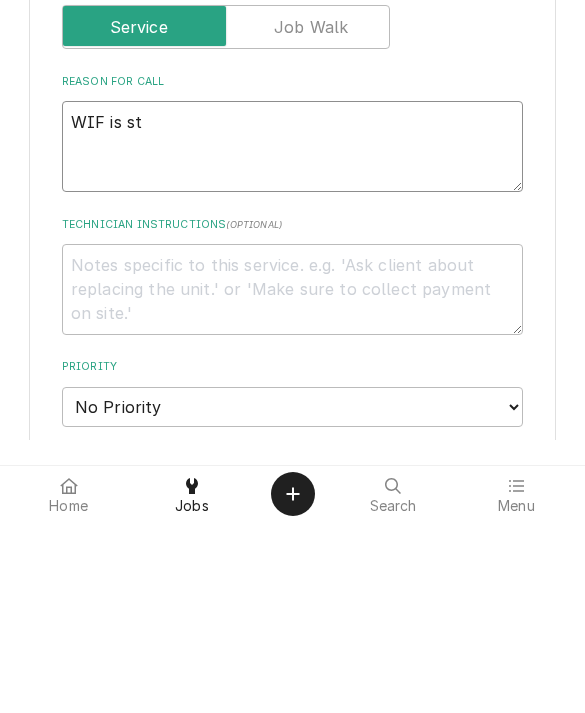 type on "x" 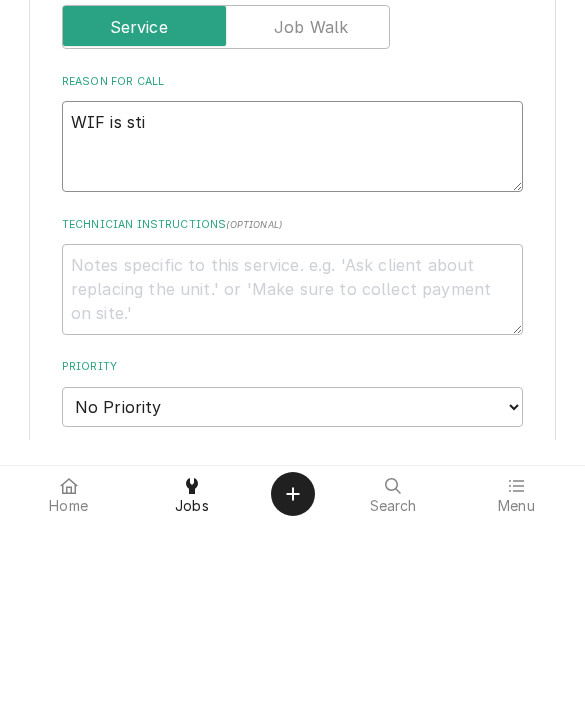 type on "x" 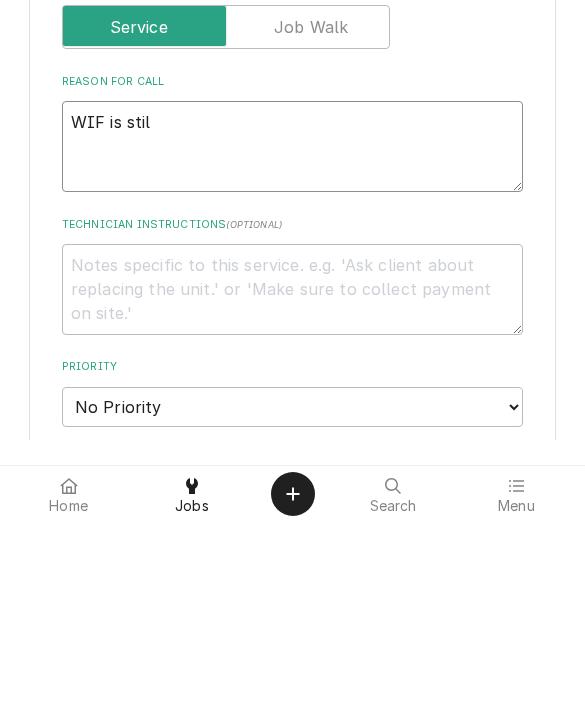 type on "x" 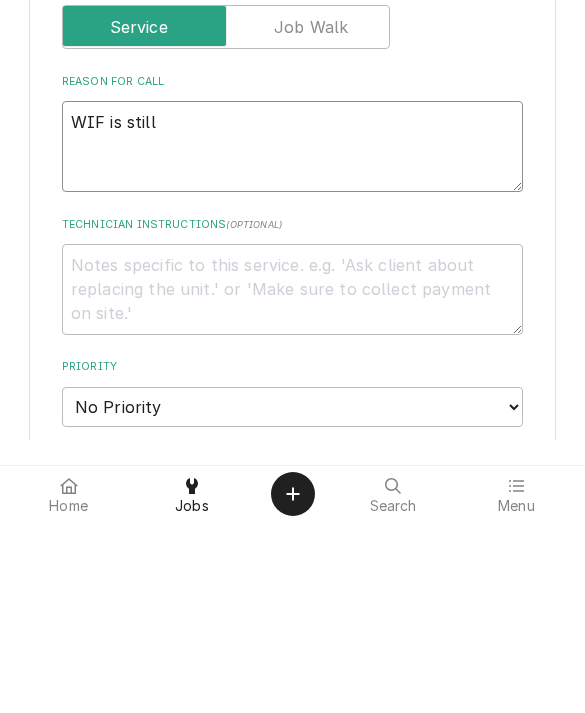 type on "x" 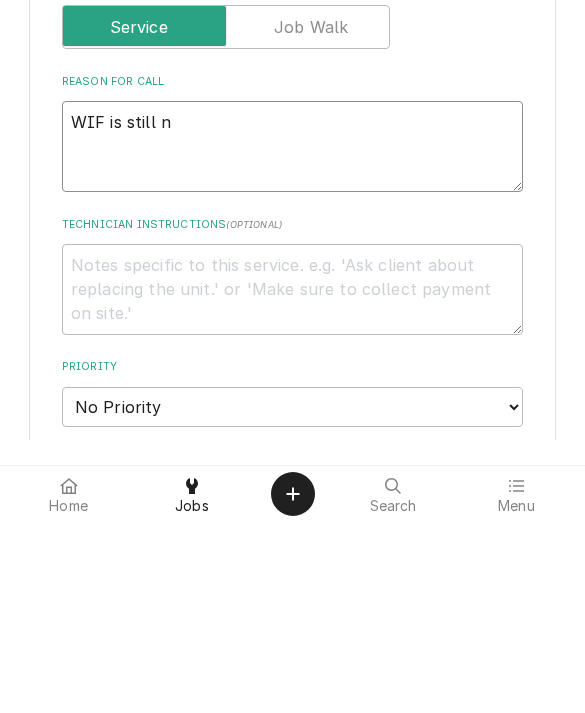 type on "x" 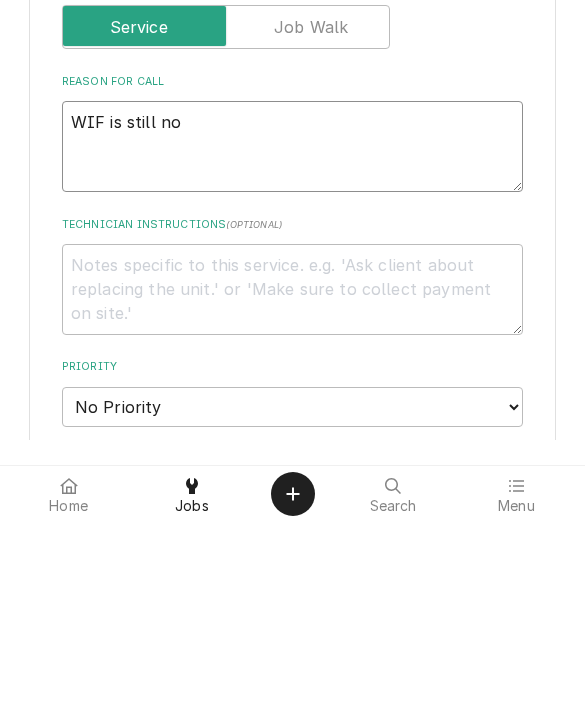 type on "WIF is still not" 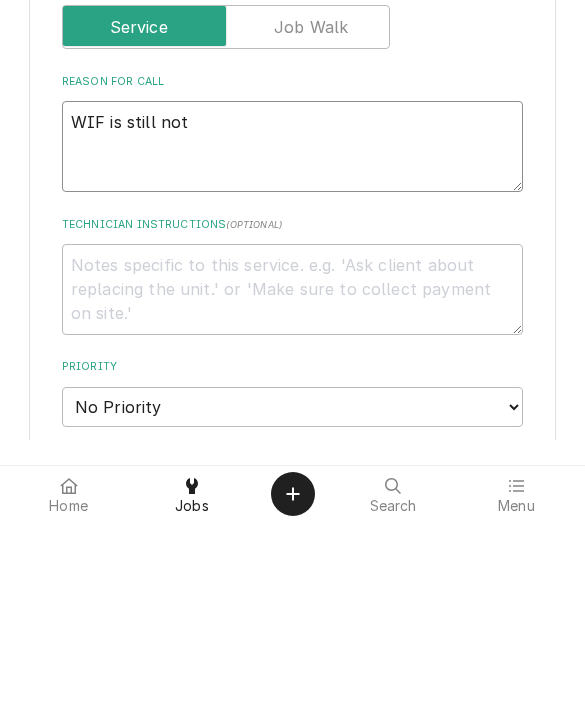 type on "x" 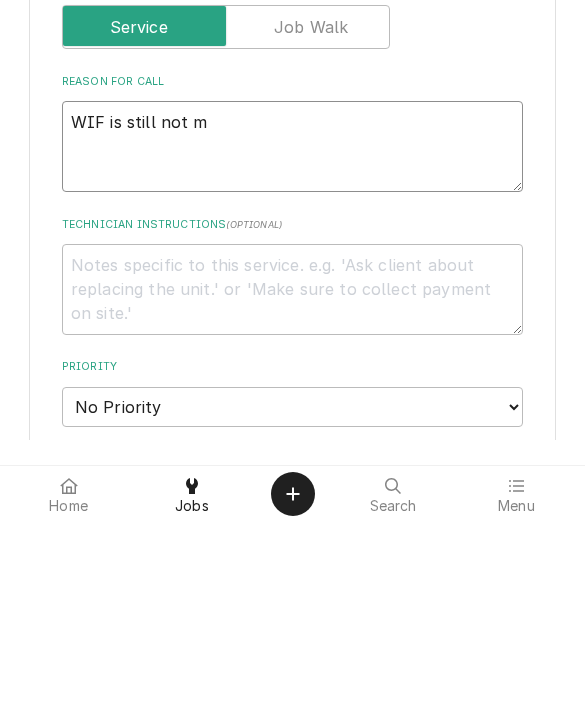 type on "x" 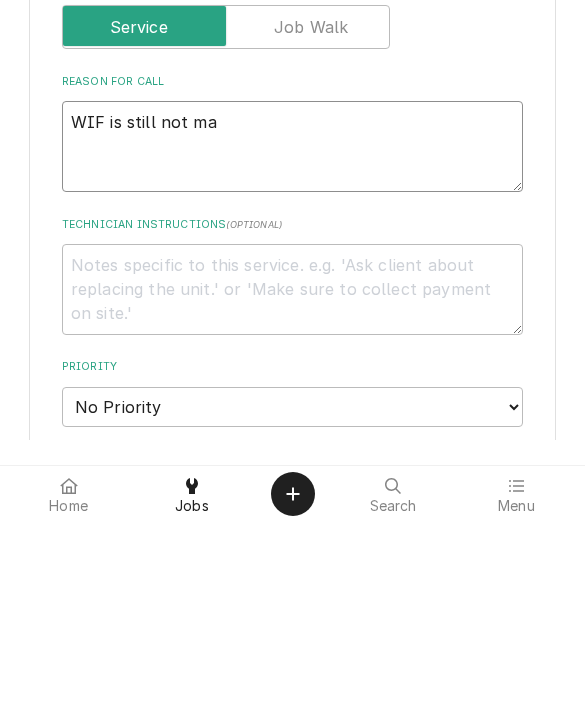 type on "WIF is still not mak" 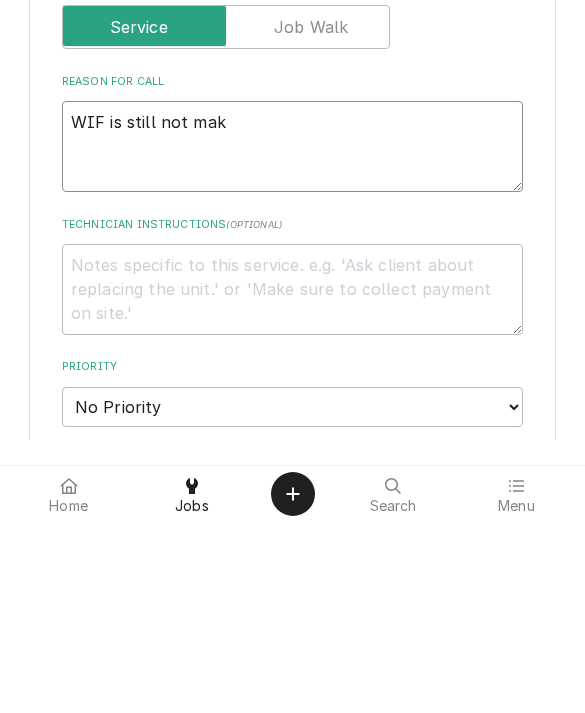 type on "x" 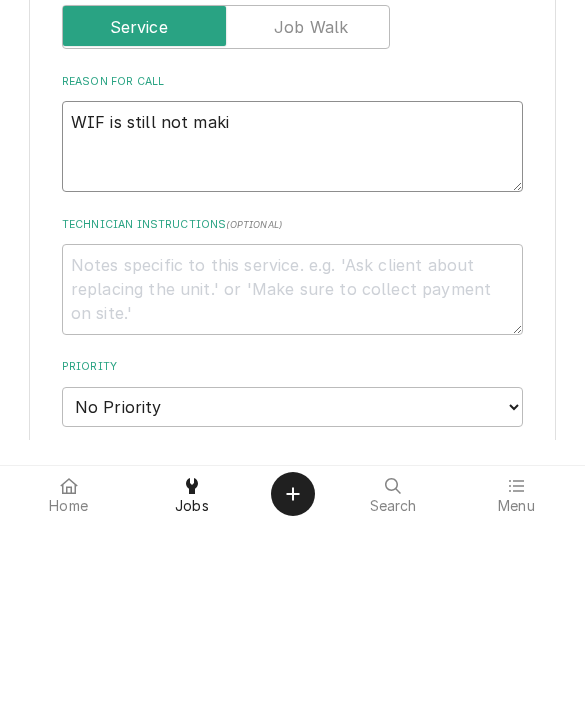 type on "x" 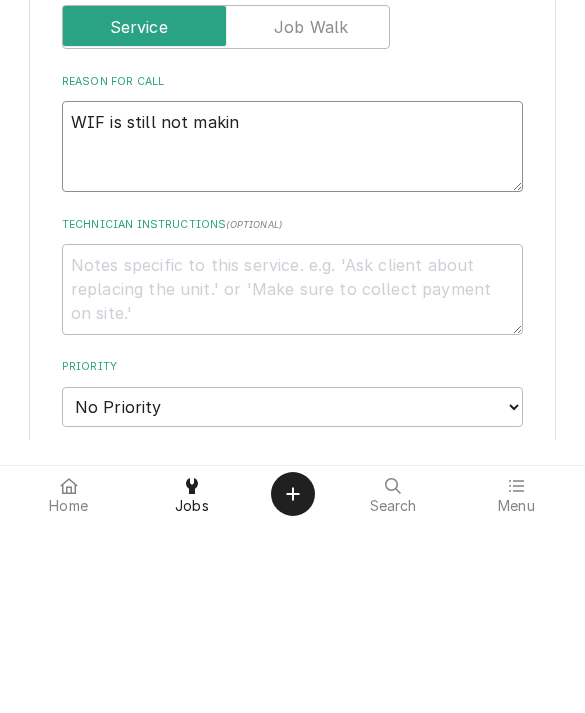 type on "x" 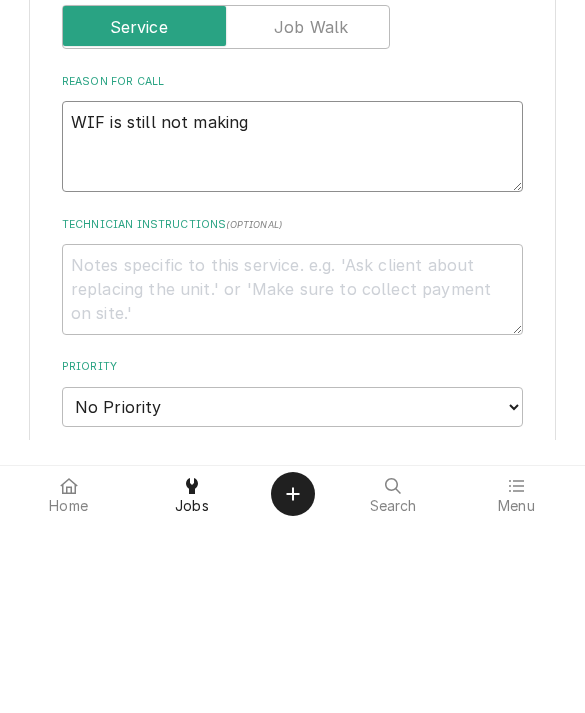 type on "x" 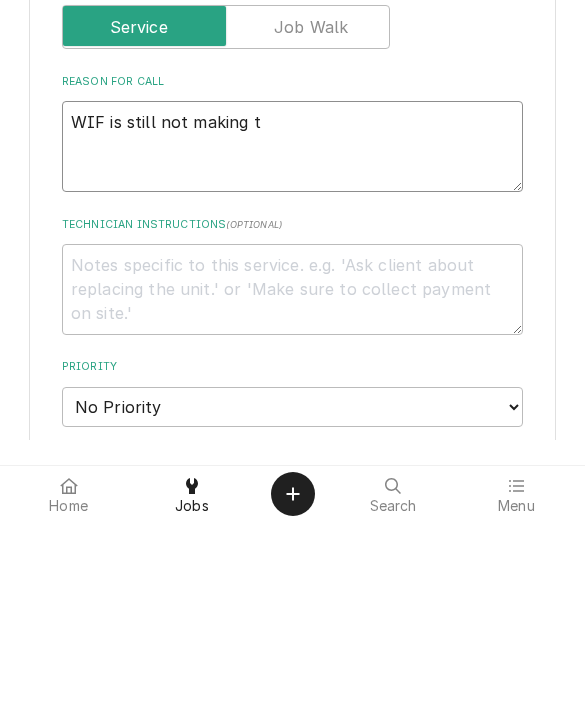 type on "x" 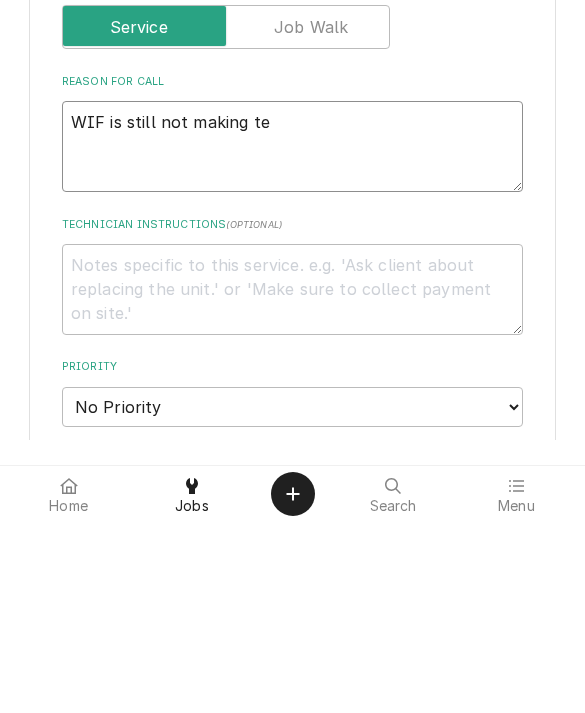 type on "x" 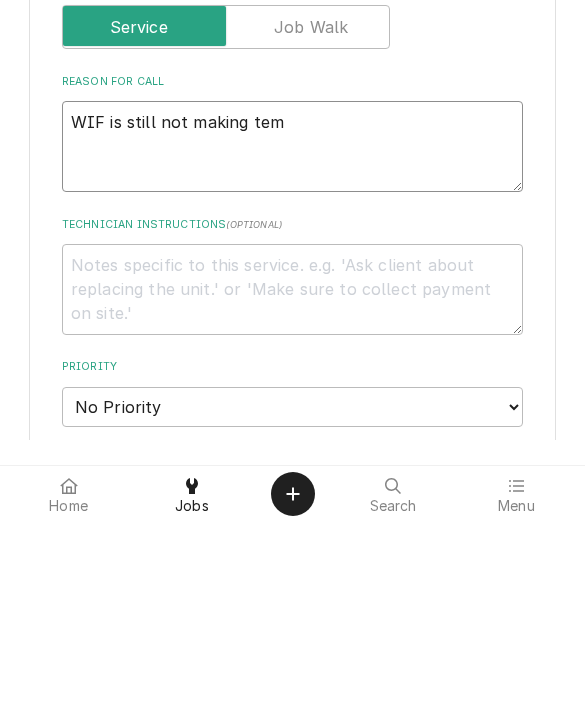 type on "x" 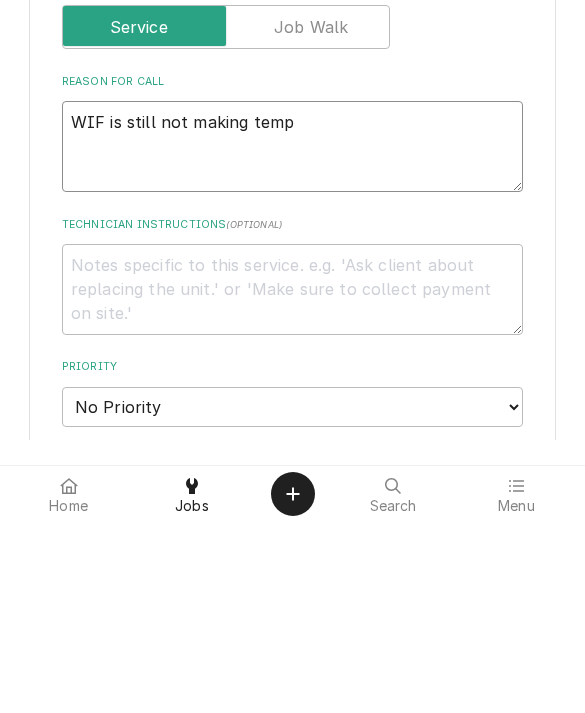 type on "x" 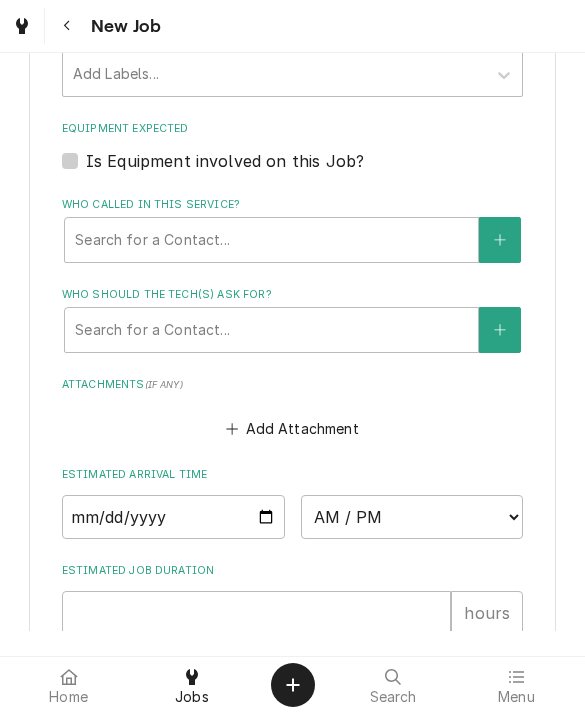 scroll, scrollTop: 1298, scrollLeft: 0, axis: vertical 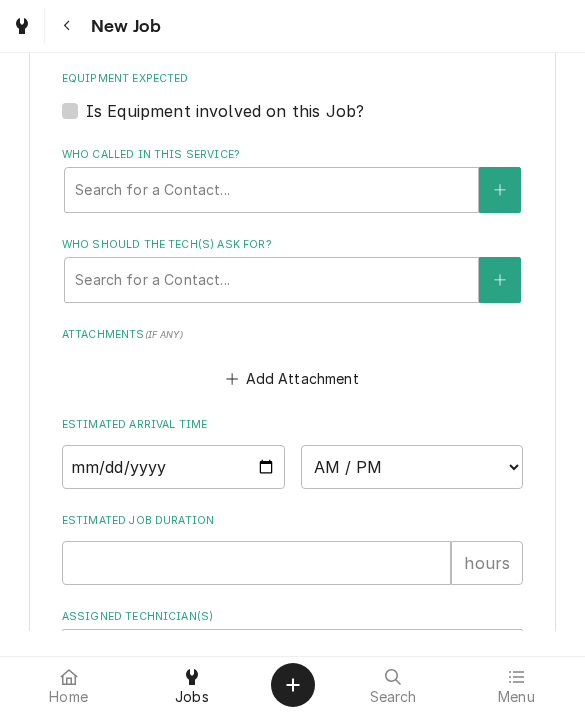 type on "WIF is still not making temp" 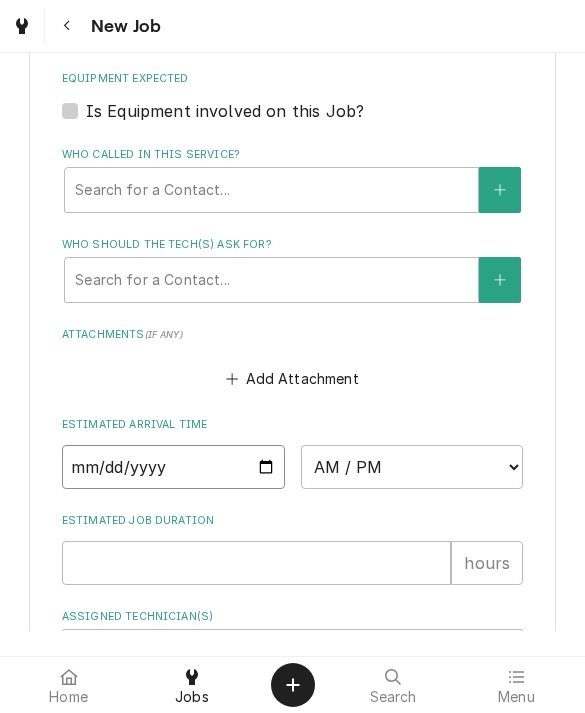 click at bounding box center [173, 467] 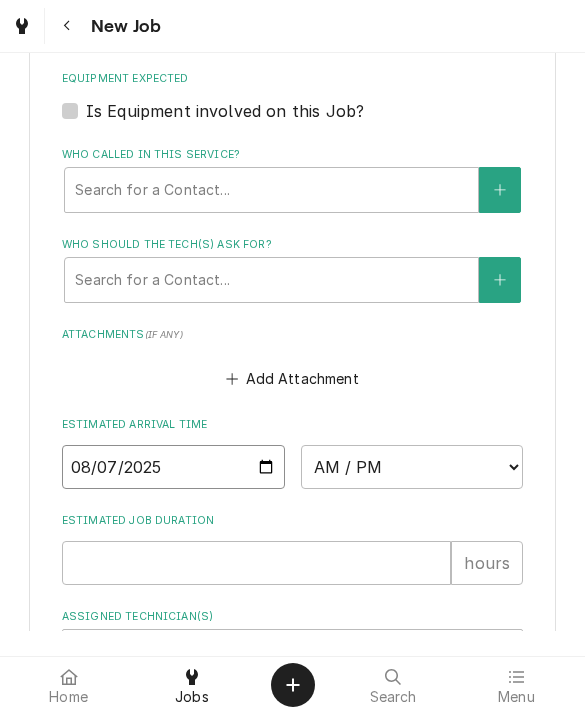 type on "x" 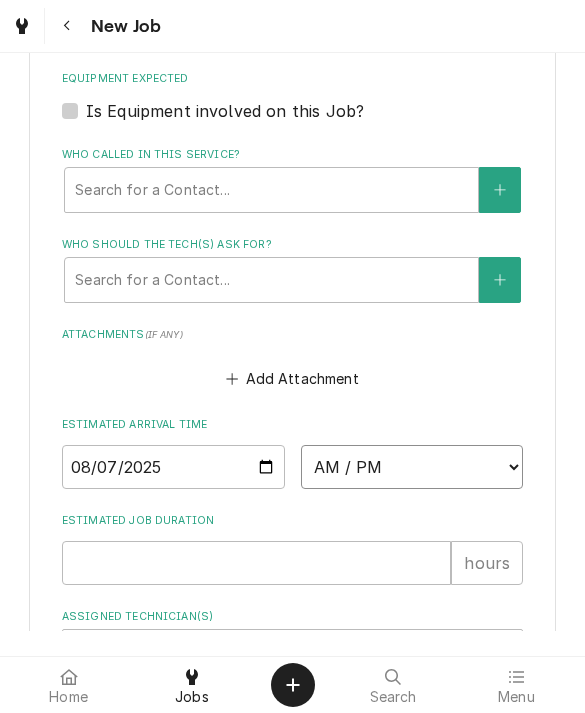 click on "AM / PM 6:00 AM 6:15 AM 6:30 AM 6:45 AM 7:00 AM 7:15 AM 7:30 AM 7:45 AM 8:00 AM 8:15 AM 8:30 AM 8:45 AM 9:00 AM 9:15 AM 9:30 AM 9:45 AM 10:00 AM 10:15 AM 10:30 AM 10:45 AM 11:00 AM 11:15 AM 11:30 AM 11:45 AM 12:00 PM 12:15 PM 12:30 PM 12:45 PM 1:00 PM 1:15 PM 1:30 PM 1:45 PM 2:00 PM 2:15 PM 2:30 PM 2:45 PM 3:00 PM 3:15 PM 3:30 PM 3:45 PM 4:00 PM 4:15 PM 4:30 PM 4:45 PM 5:00 PM 5:15 PM 5:30 PM 5:45 PM 6:00 PM 6:15 PM 6:30 PM 6:45 PM 7:00 PM 7:15 PM 7:30 PM 7:45 PM 8:00 PM 8:15 PM 8:30 PM 8:45 PM 9:00 PM 9:15 PM 9:30 PM 9:45 PM 10:00 PM 10:15 PM 10:30 PM 10:45 PM 11:00 PM 11:15 PM 11:30 PM 11:45 PM 12:00 AM 12:15 AM 12:30 AM 12:45 AM 1:00 AM 1:15 AM 1:30 AM 1:45 AM 2:00 AM 2:15 AM 2:30 AM 2:45 AM 3:00 AM 3:15 AM 3:30 AM 3:45 AM 4:00 AM 4:15 AM 4:30 AM 4:45 AM 5:00 AM 5:15 AM 5:30 AM 5:45 AM" at bounding box center (412, 467) 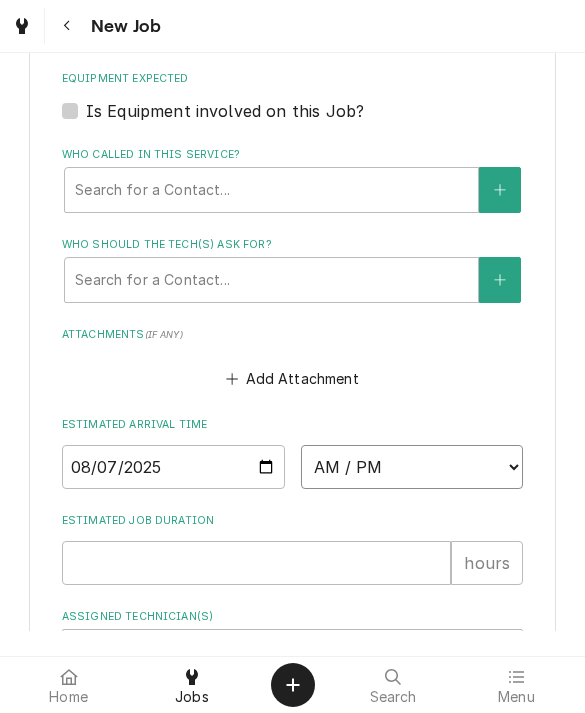 select on "11:00:00" 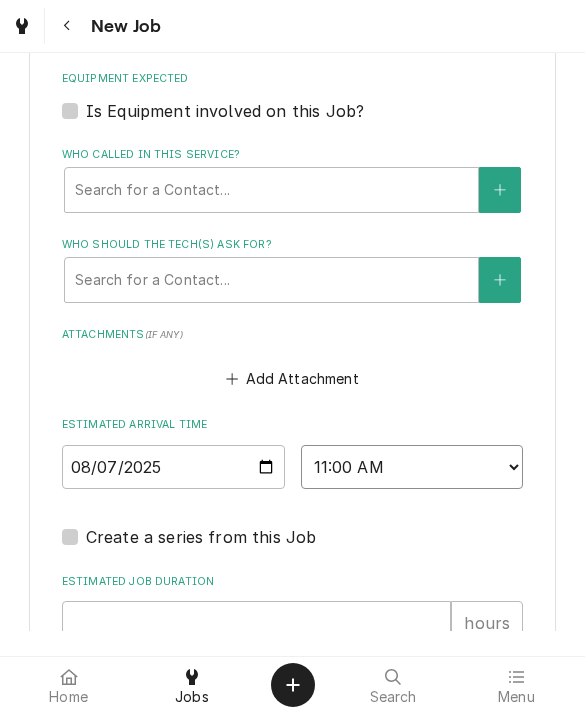type on "x" 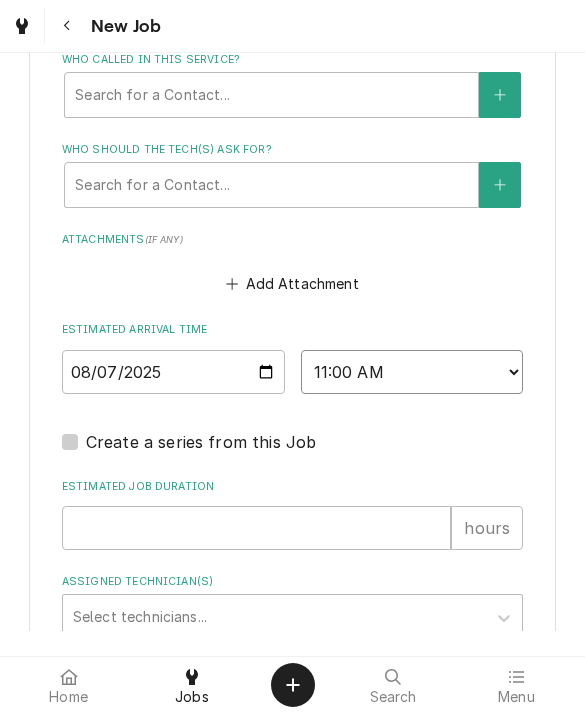 scroll, scrollTop: 1463, scrollLeft: 0, axis: vertical 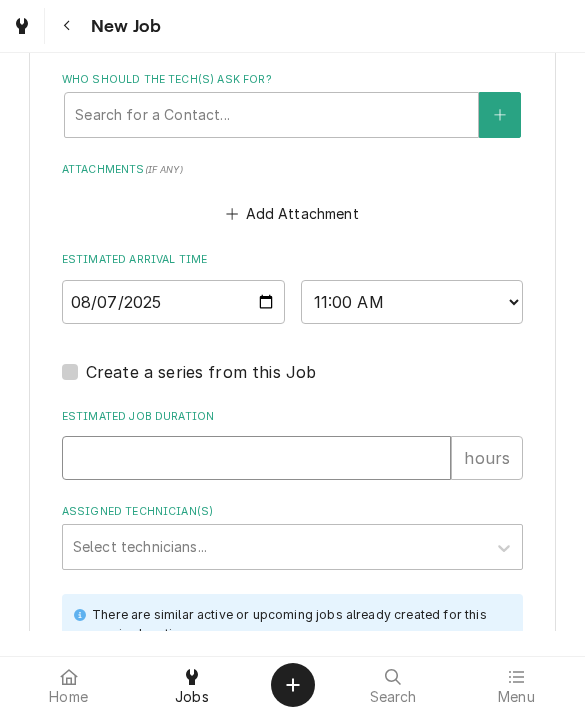click on "Estimated Job Duration" at bounding box center [257, 458] 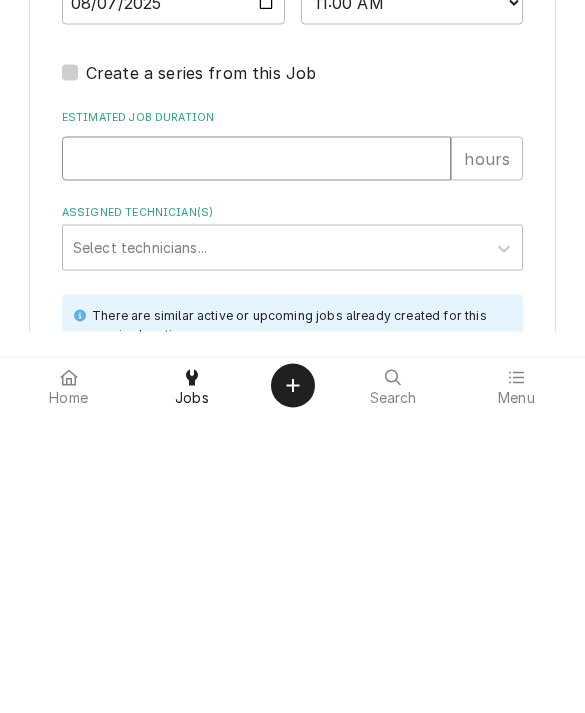 type on "2" 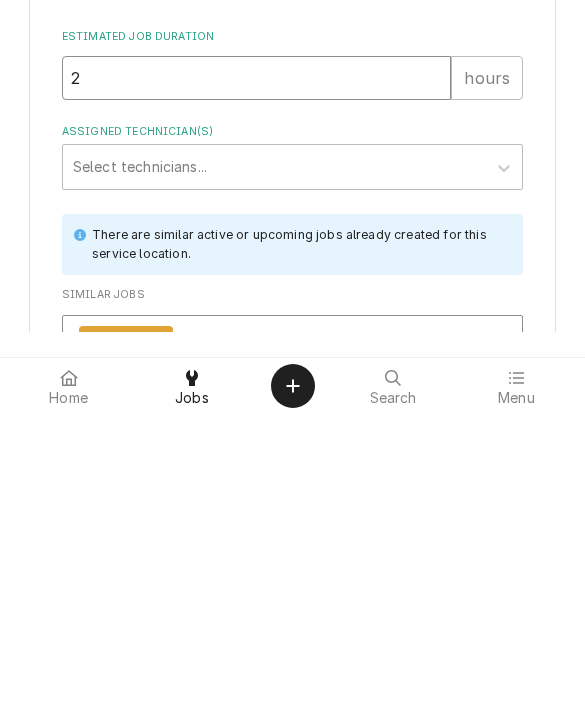 type on "x" 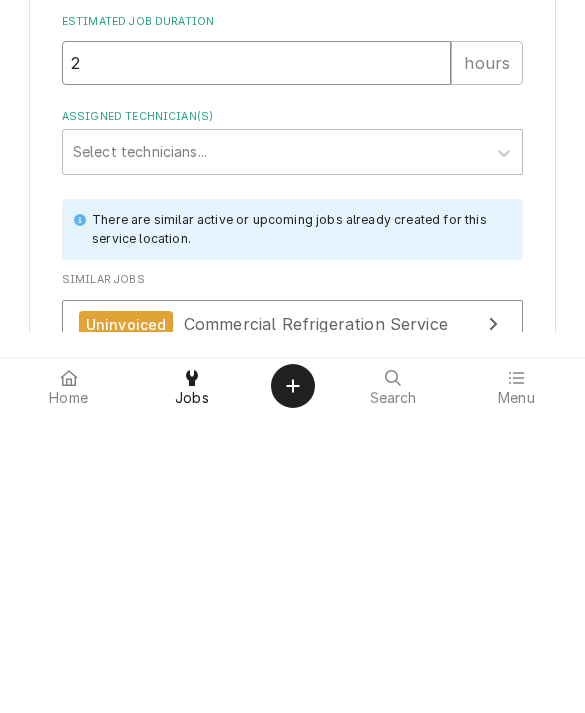 type on "2" 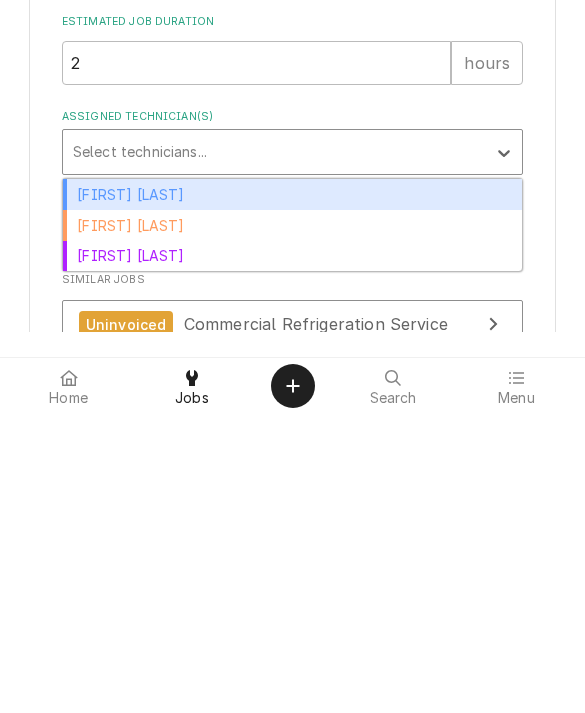 click on "Aaron Anderson" at bounding box center (293, 493) 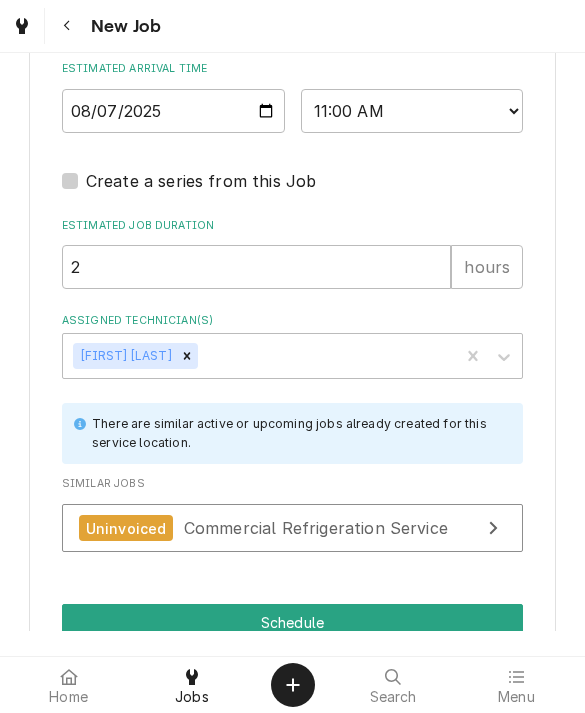 scroll, scrollTop: 1731, scrollLeft: 0, axis: vertical 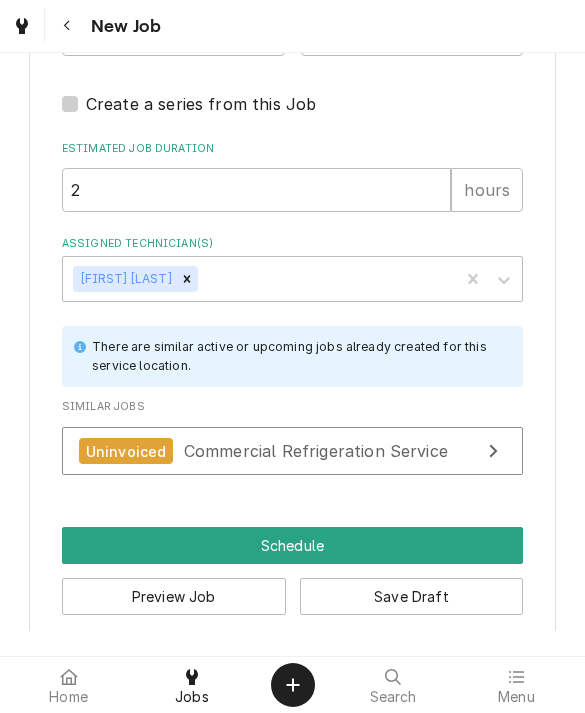 click on "Schedule" at bounding box center [293, 545] 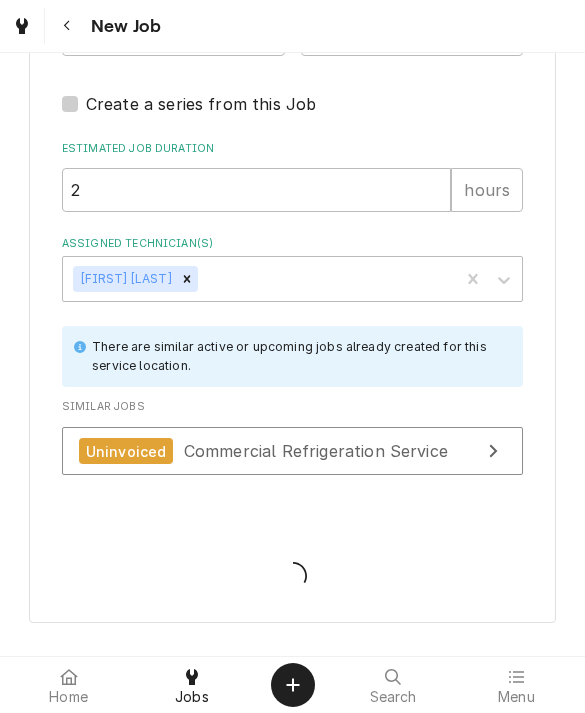 scroll, scrollTop: 1728, scrollLeft: 0, axis: vertical 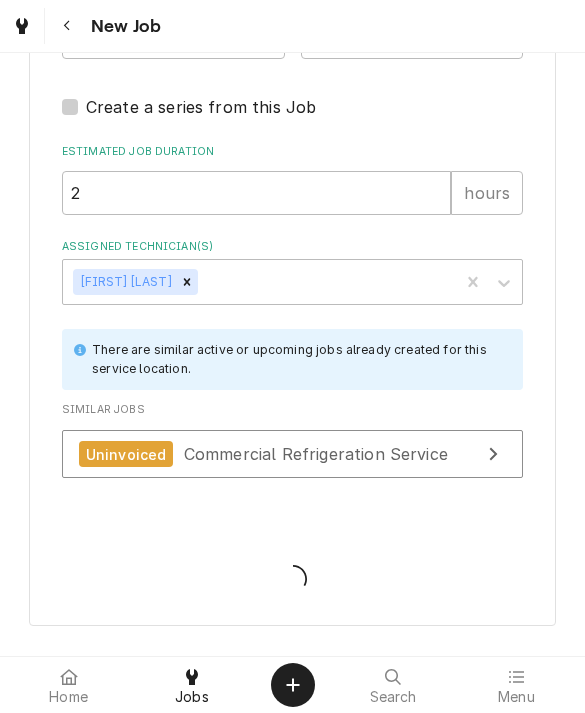 type on "x" 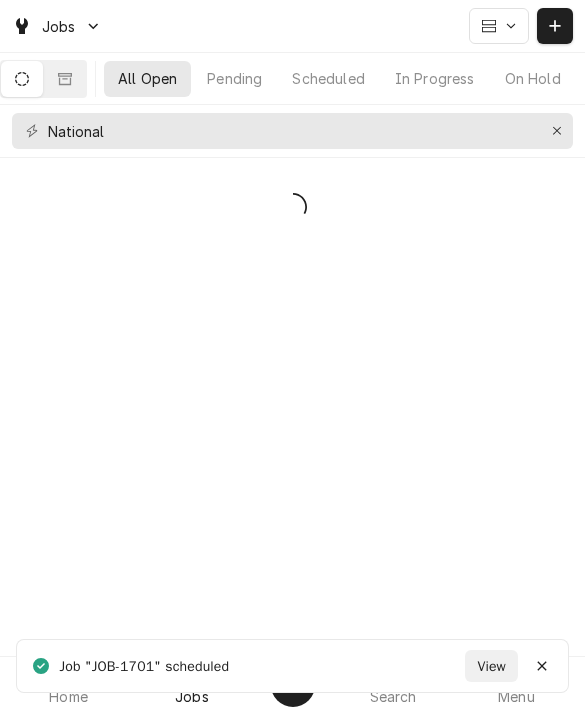 scroll, scrollTop: 0, scrollLeft: 0, axis: both 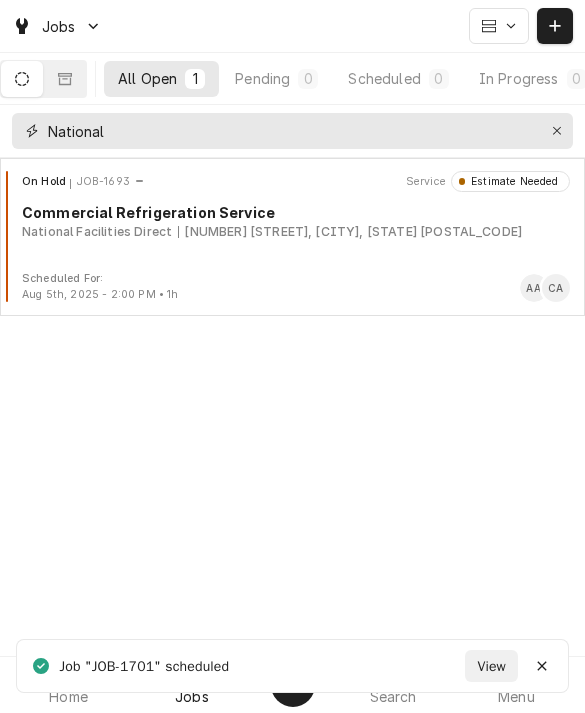 click at bounding box center (557, 131) 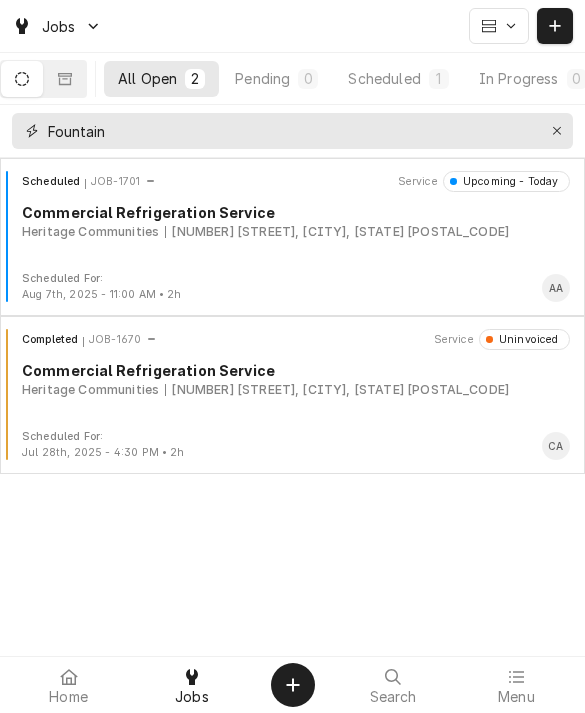 type on "Fountain" 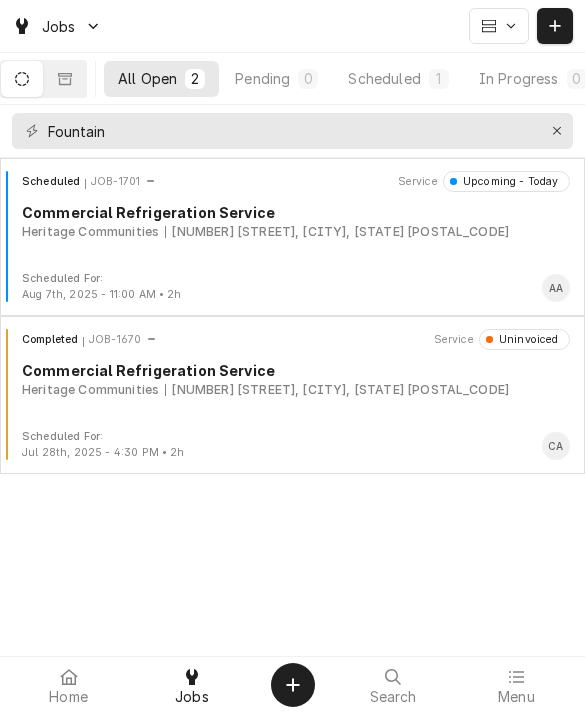 click on "Completed JOB-1670 Service Uninvoiced Commercial Refrigeration Service Heritage Communities [NUMBER] [STREET], [CITY], [STATE] [POSTAL_CODE]" at bounding box center (292, 379) 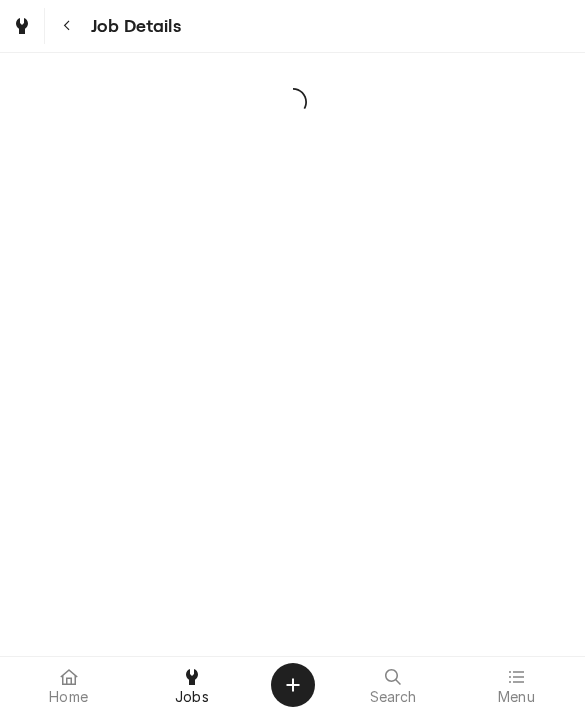 scroll, scrollTop: 0, scrollLeft: 0, axis: both 